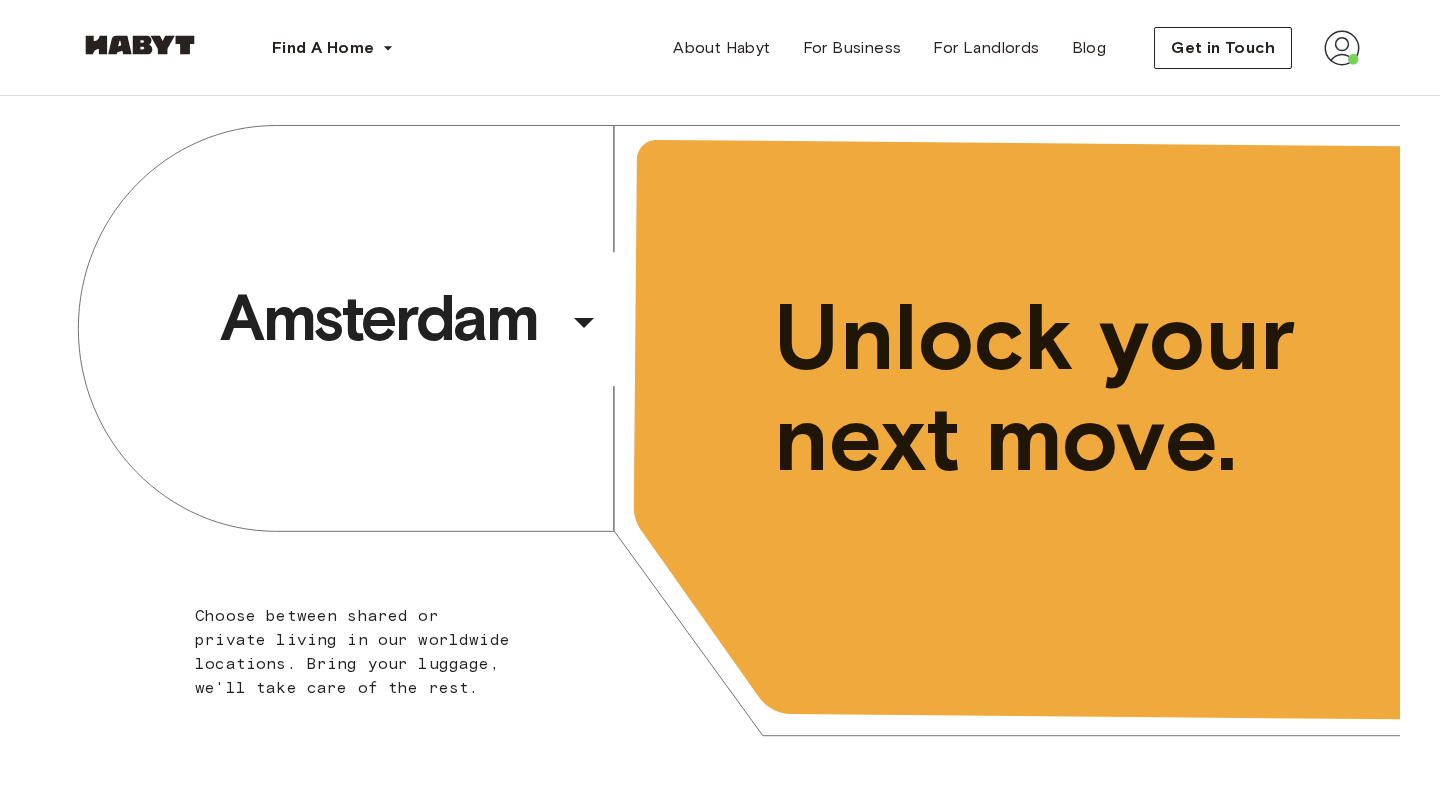 scroll, scrollTop: 0, scrollLeft: 0, axis: both 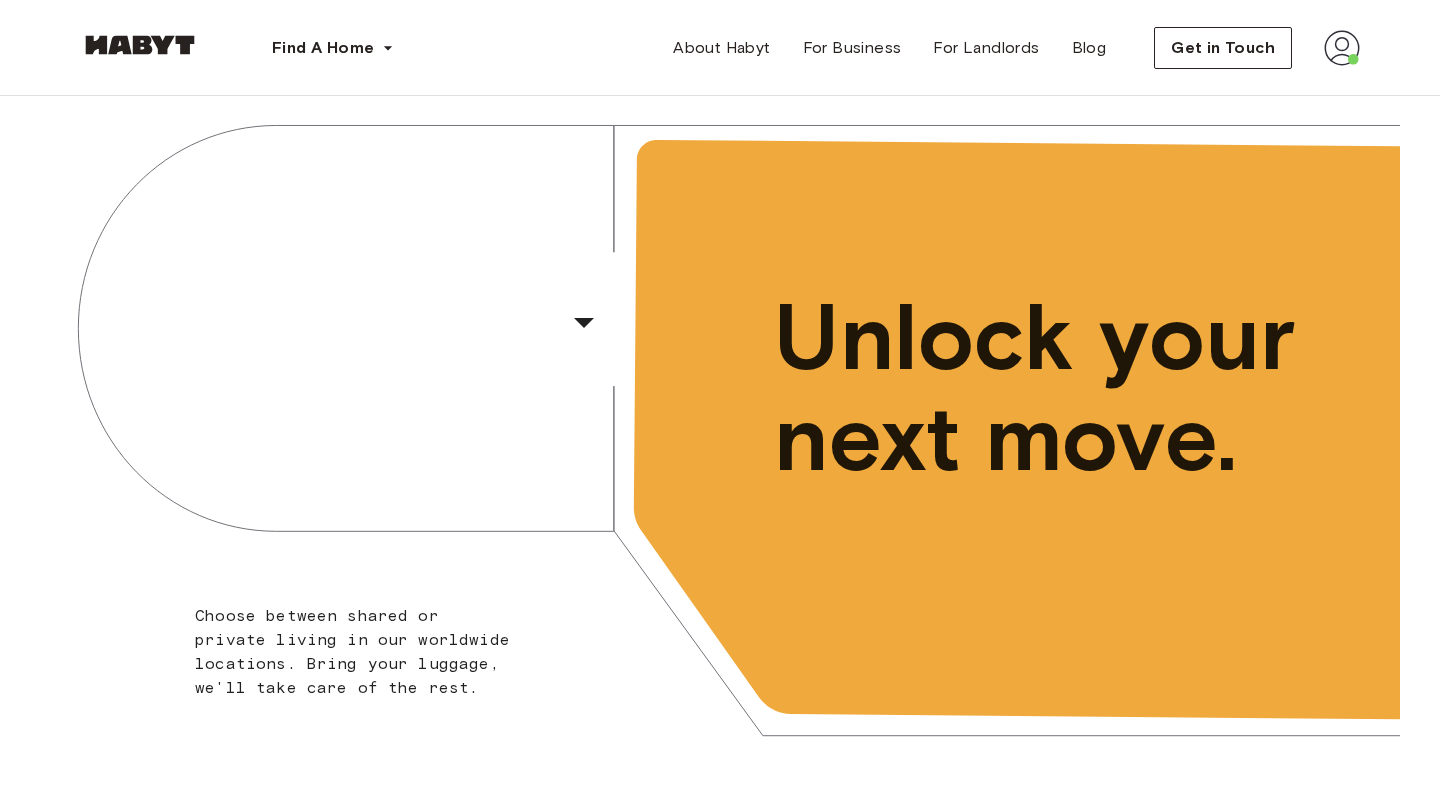click at bounding box center (1342, 48) 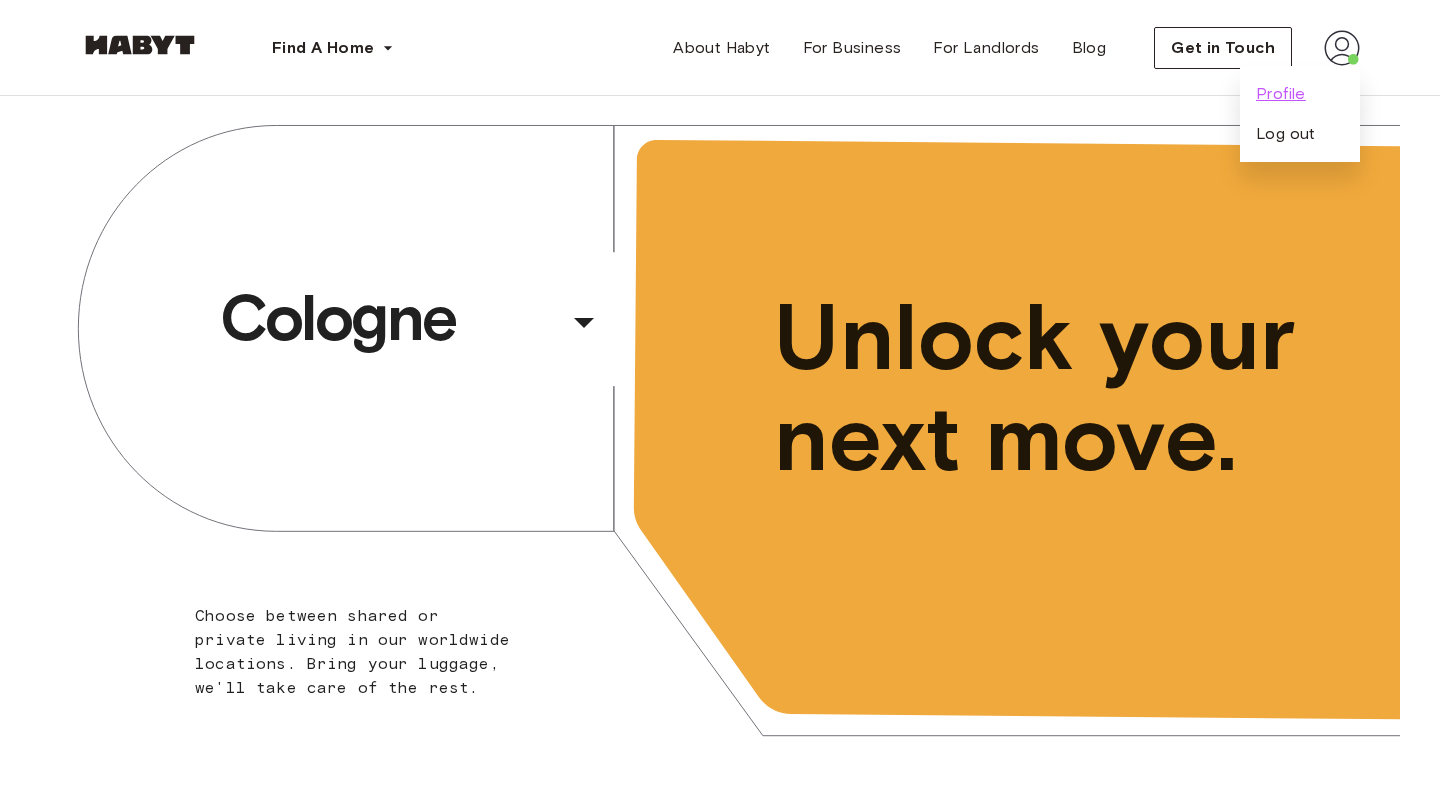 click on "Profile" at bounding box center (1281, 94) 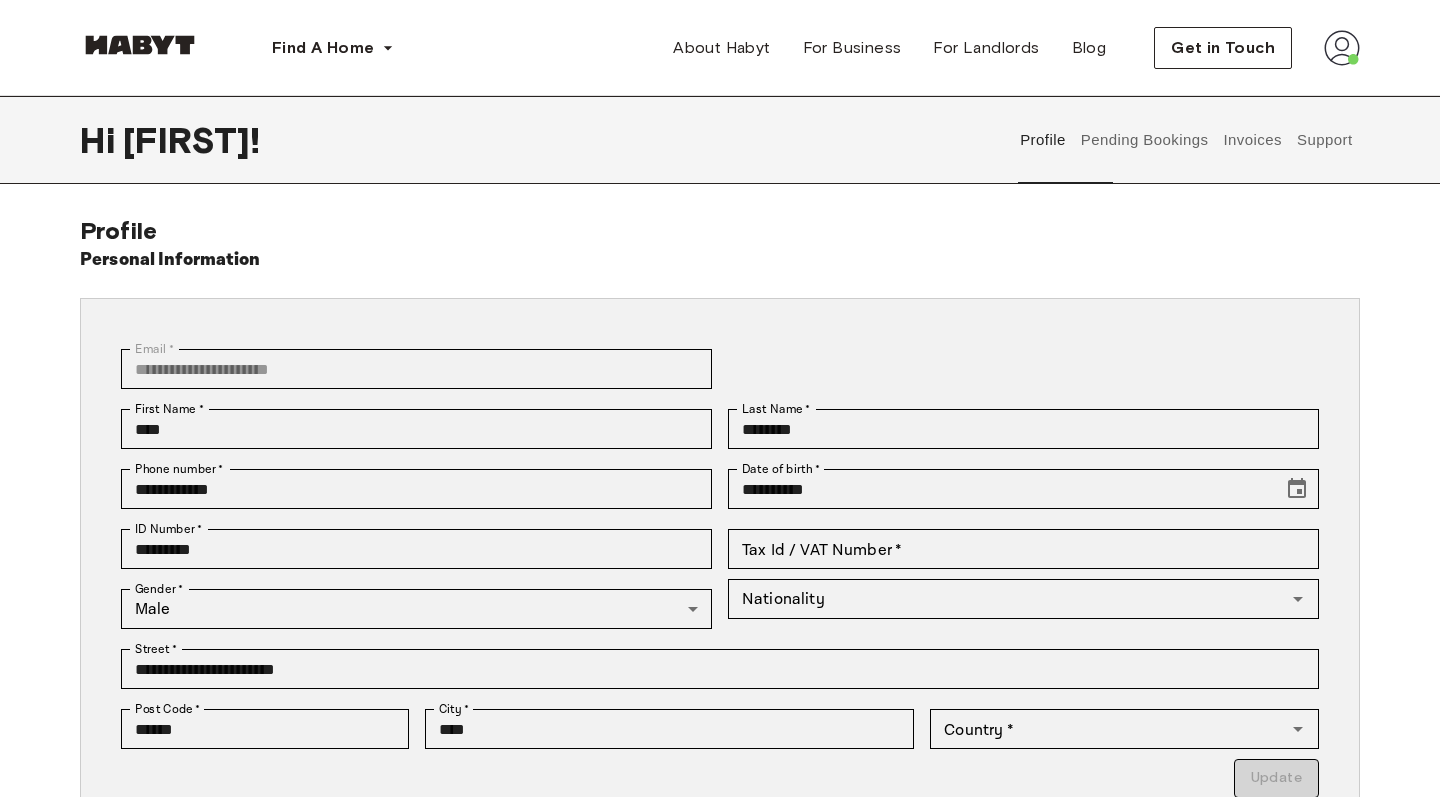 type on "*****" 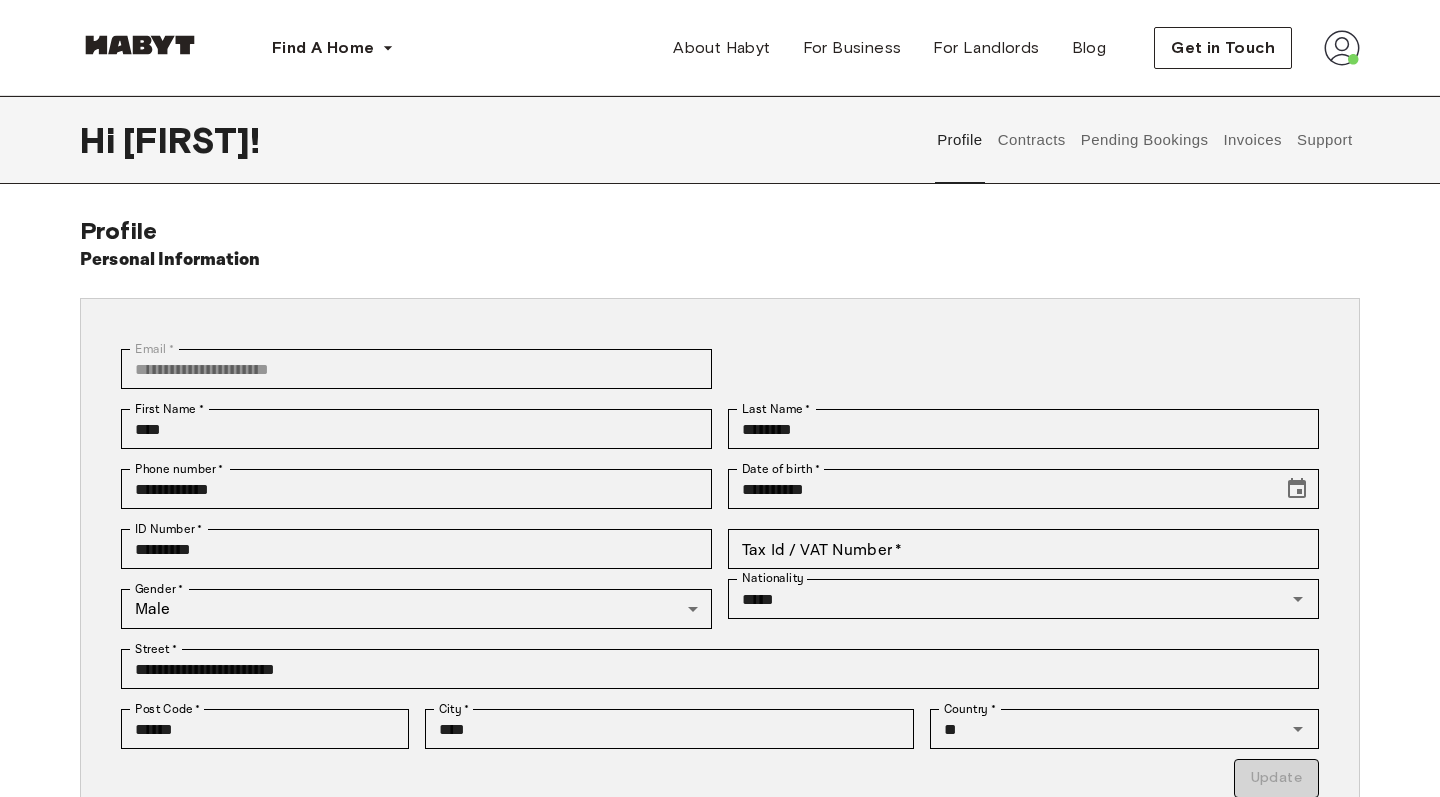 click on "Contracts" at bounding box center [1031, 140] 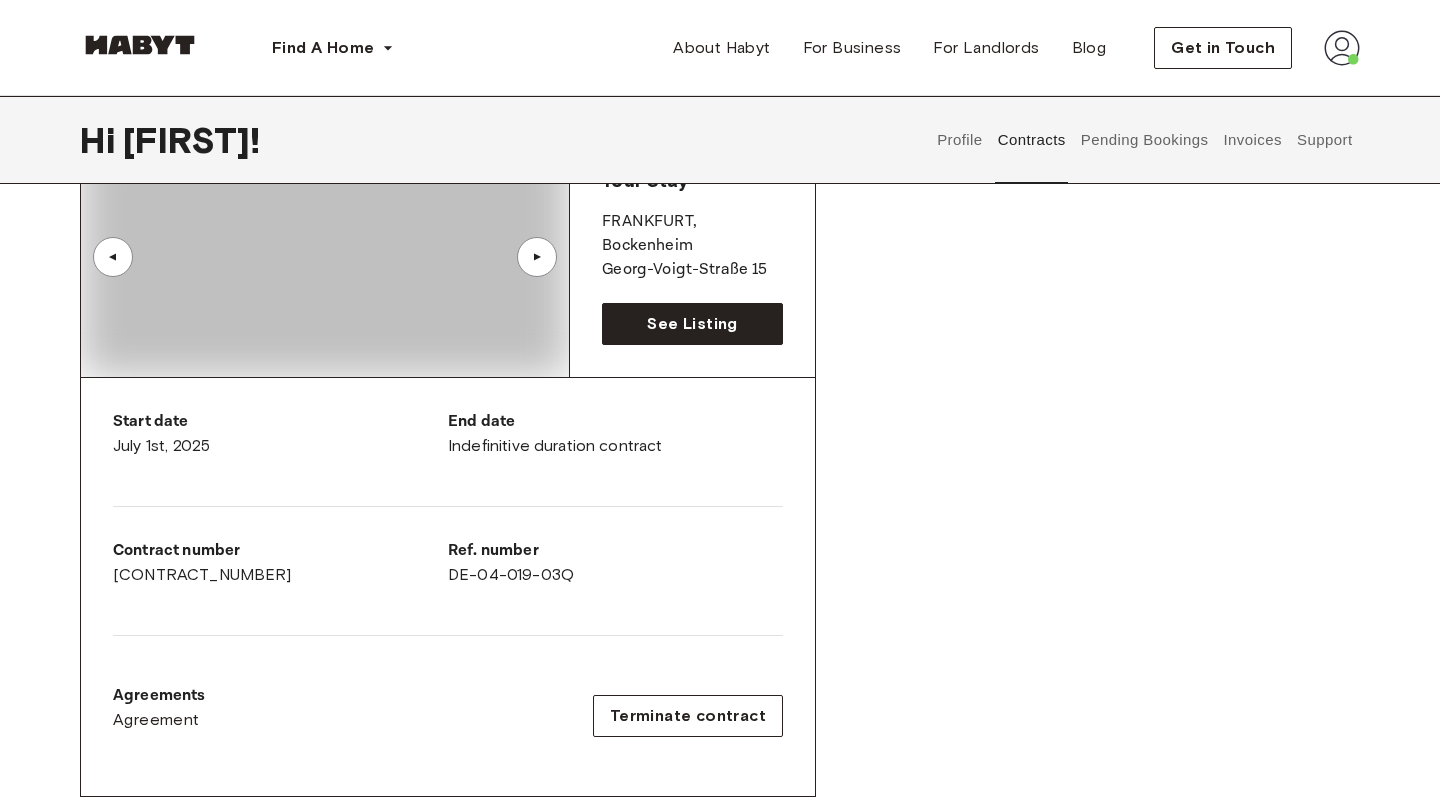 scroll, scrollTop: 344, scrollLeft: 0, axis: vertical 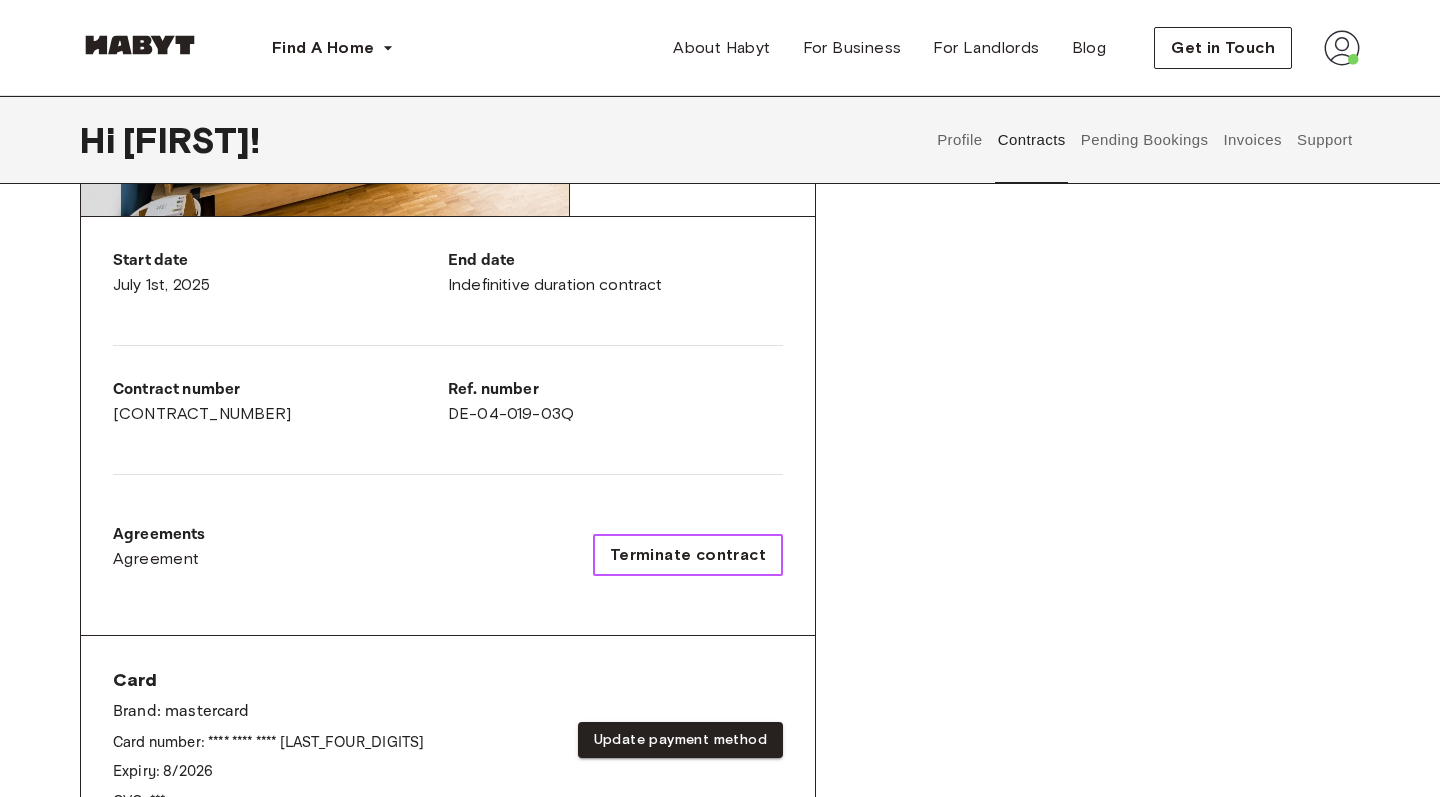 click on "Terminate contract" at bounding box center (688, 555) 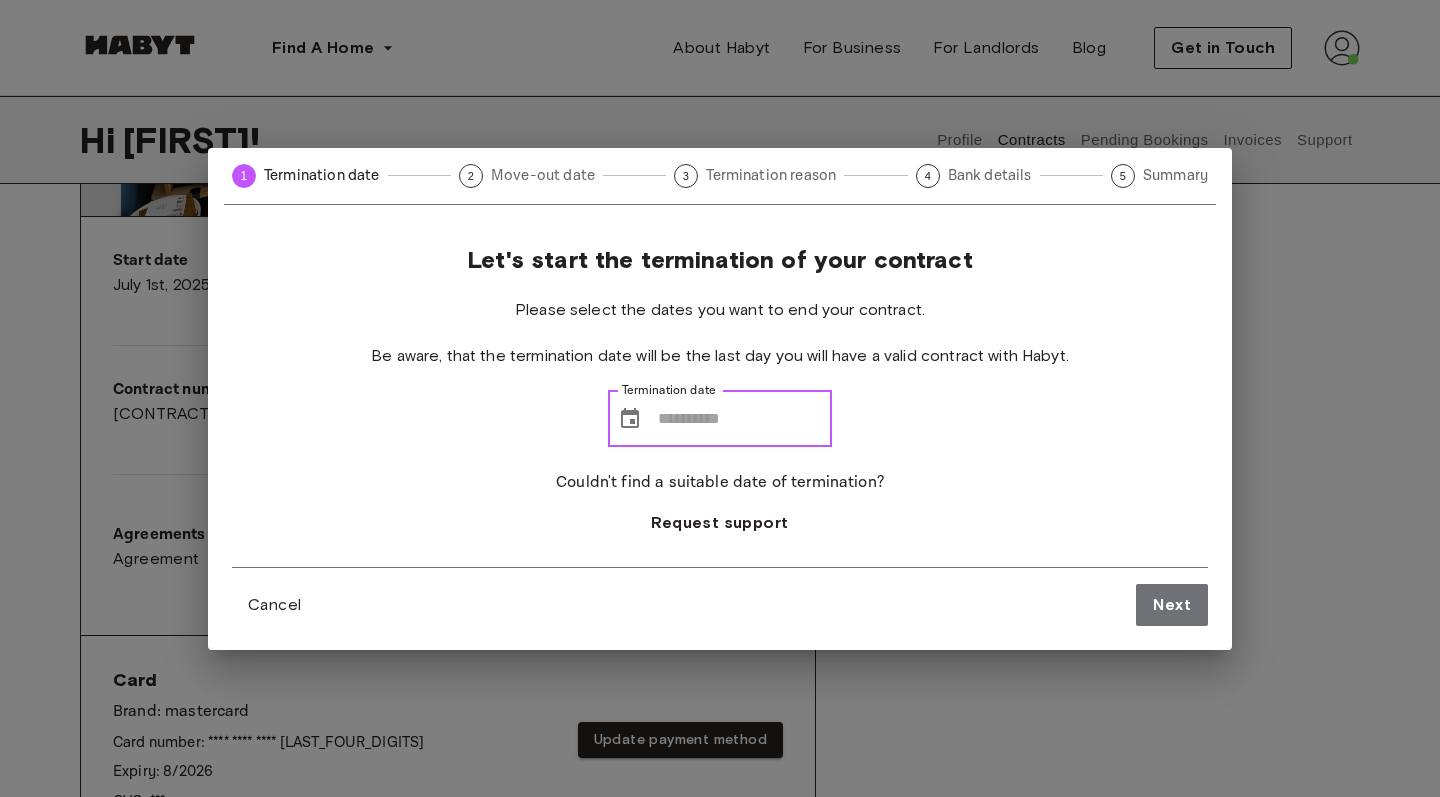 click on "Termination date" at bounding box center [745, 419] 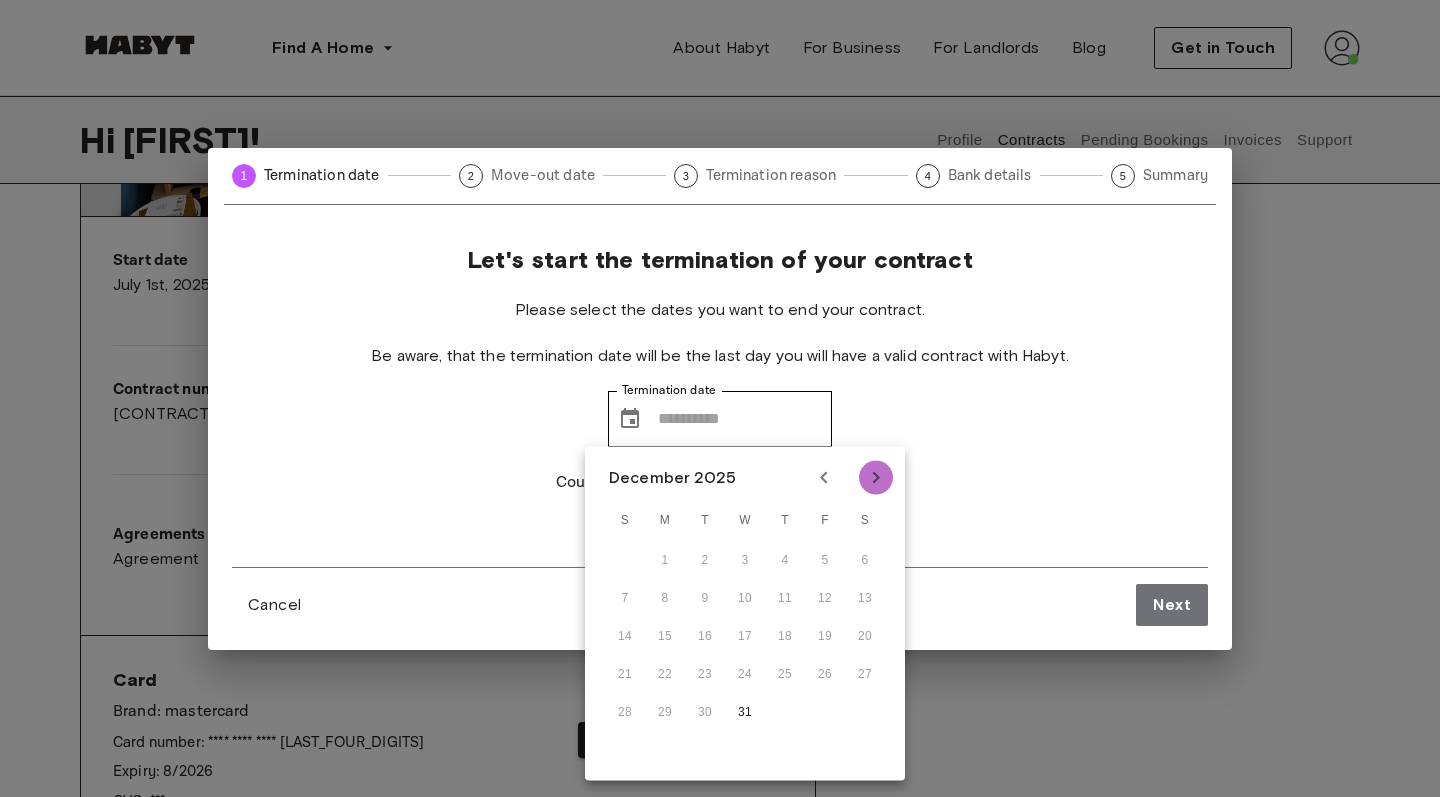 click at bounding box center (876, 478) 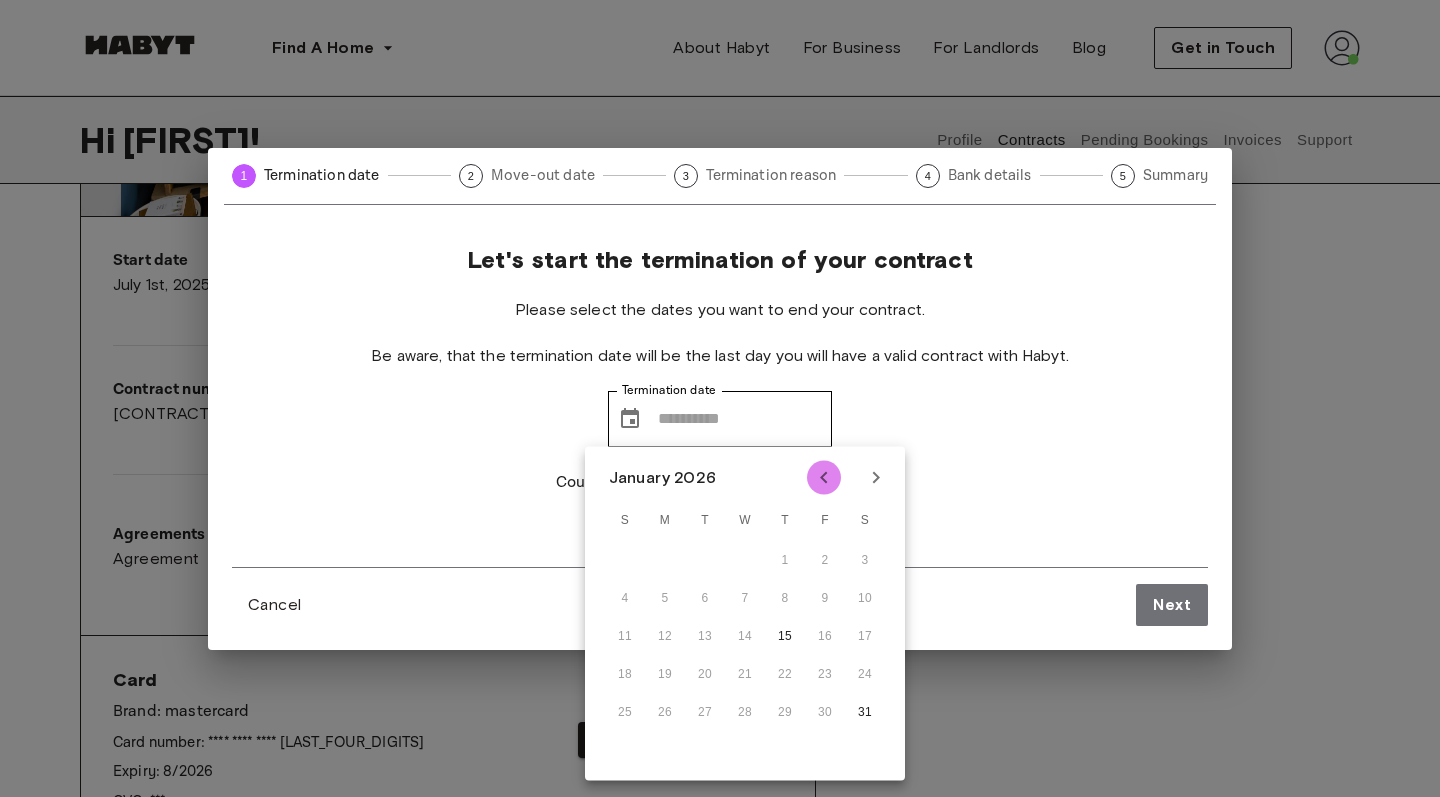 click 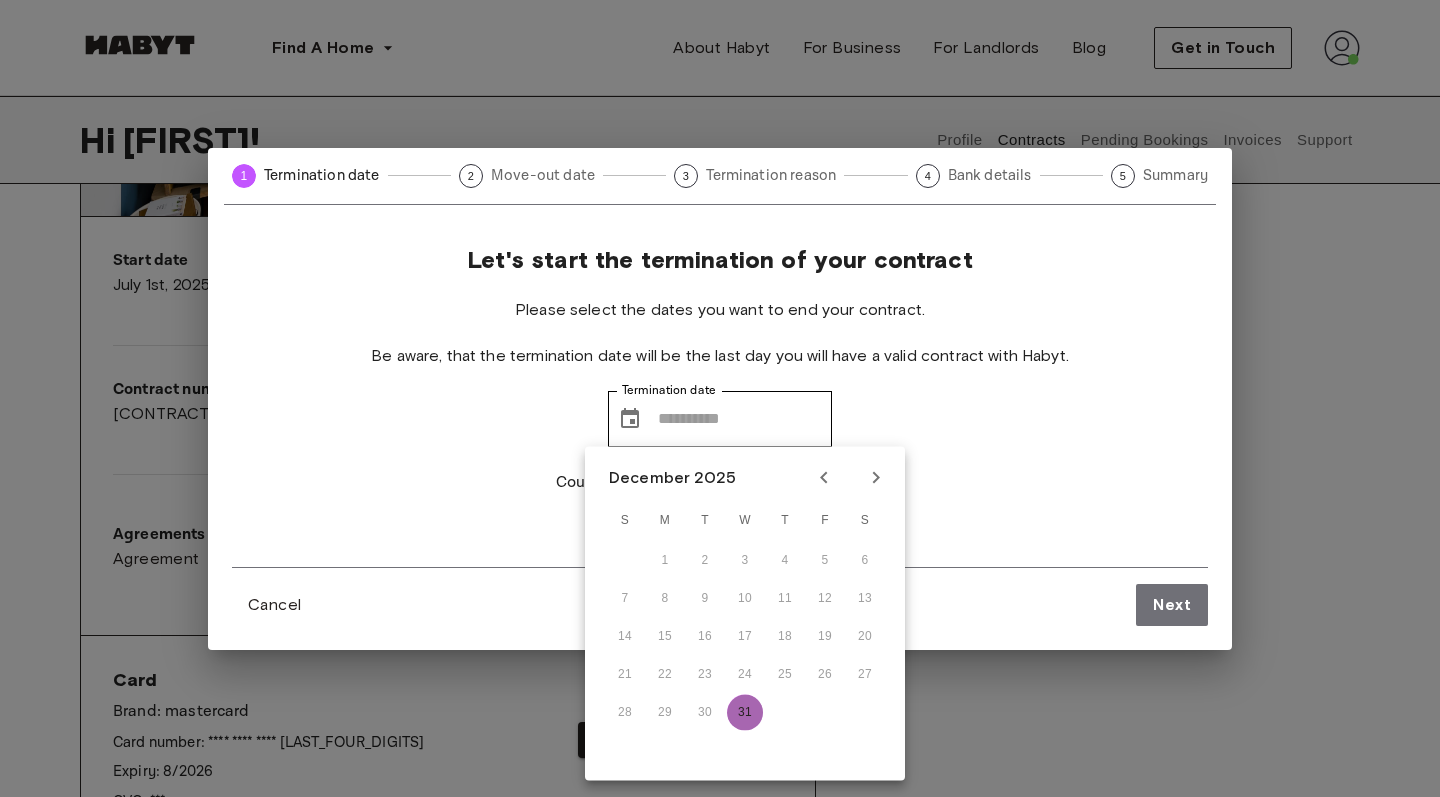 click on "31" at bounding box center (745, 713) 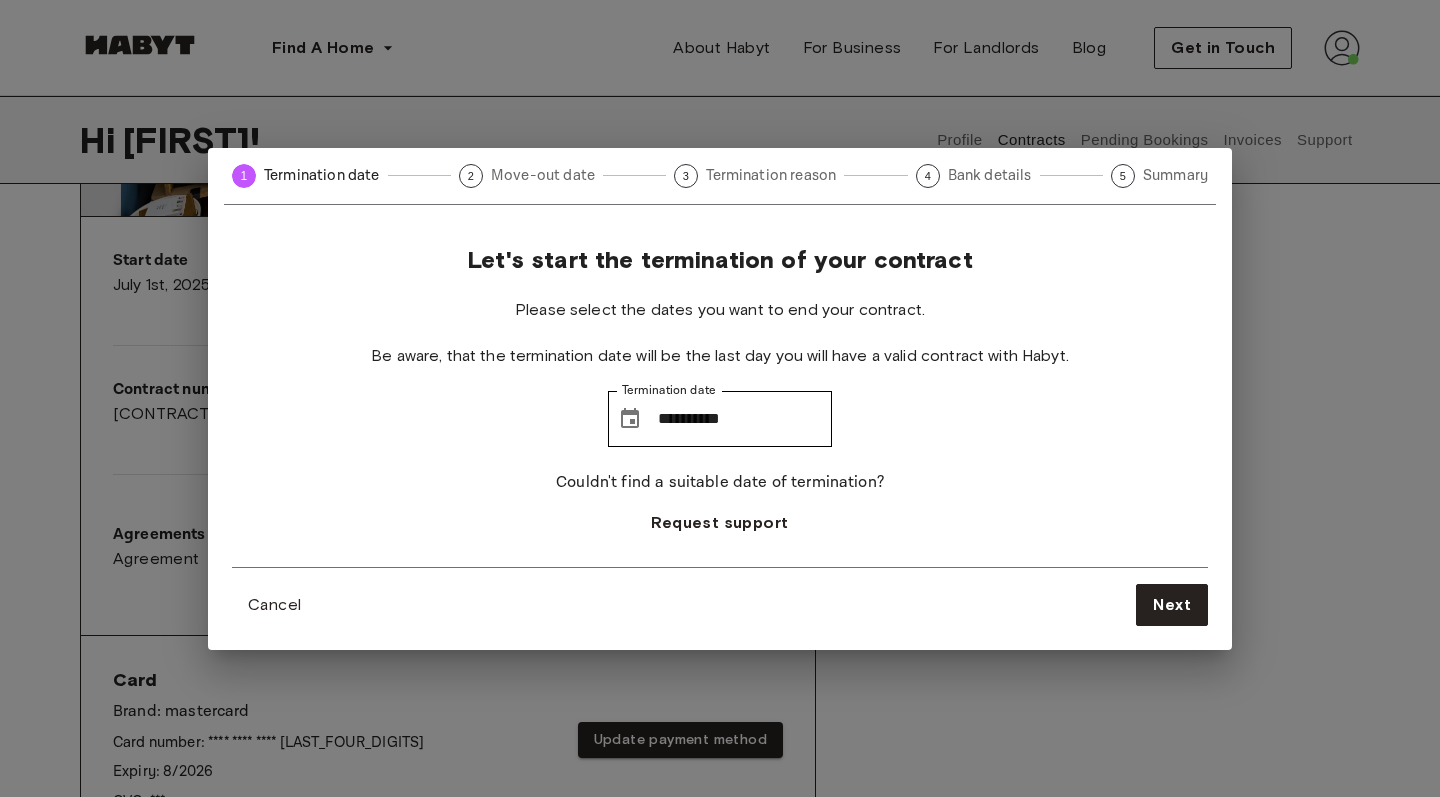 click on "**********" at bounding box center (720, 406) 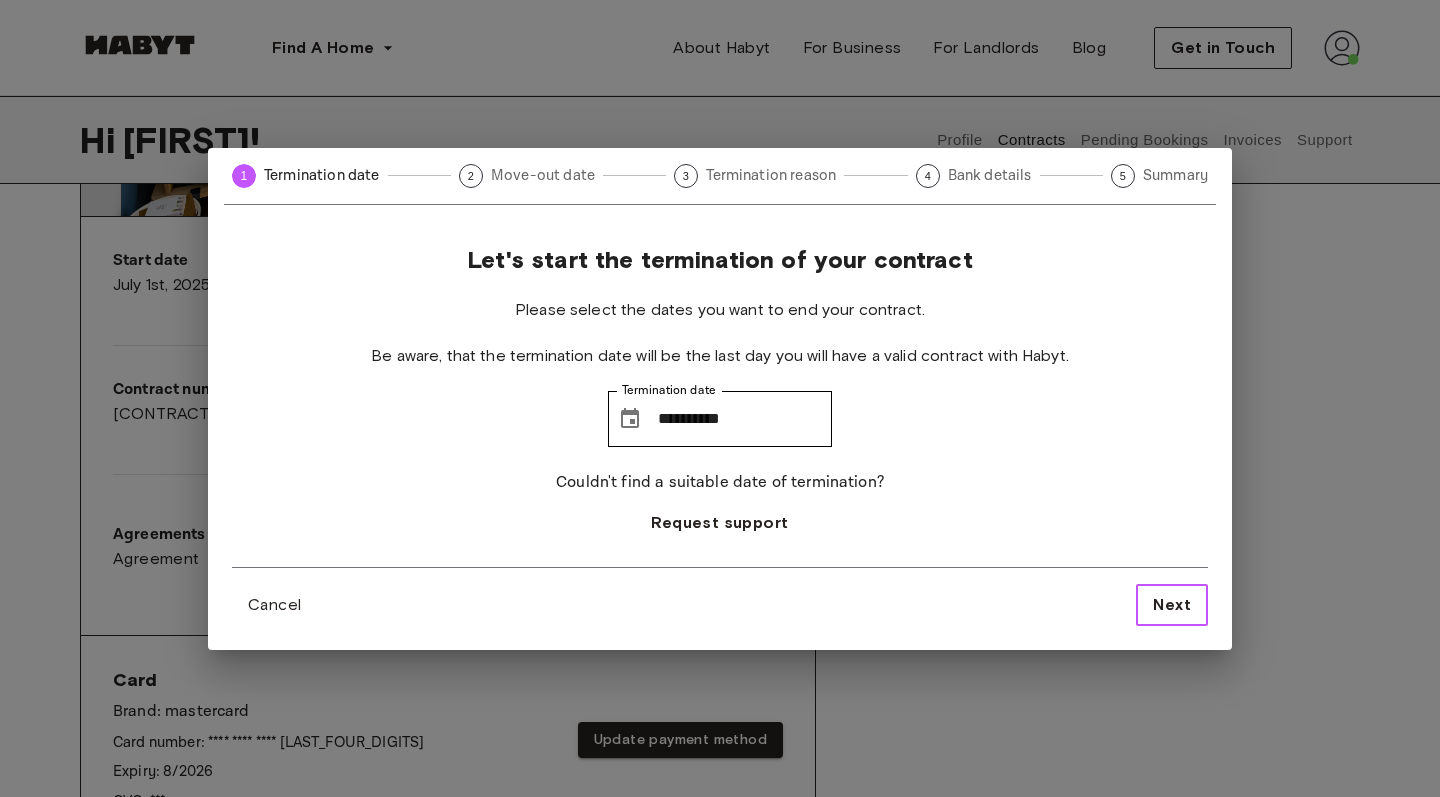 click on "Next" at bounding box center [1172, 605] 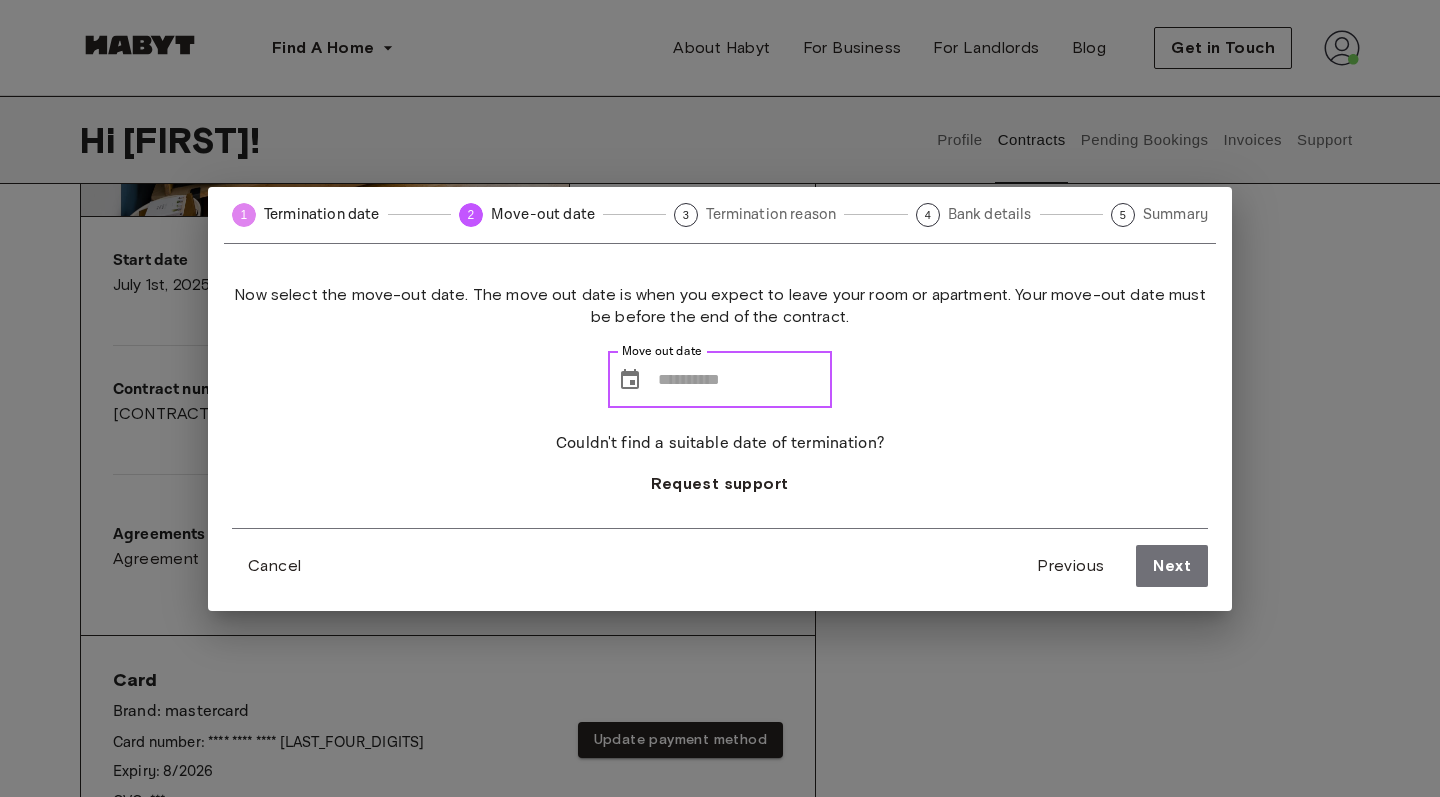 click on "Move out date" at bounding box center [745, 380] 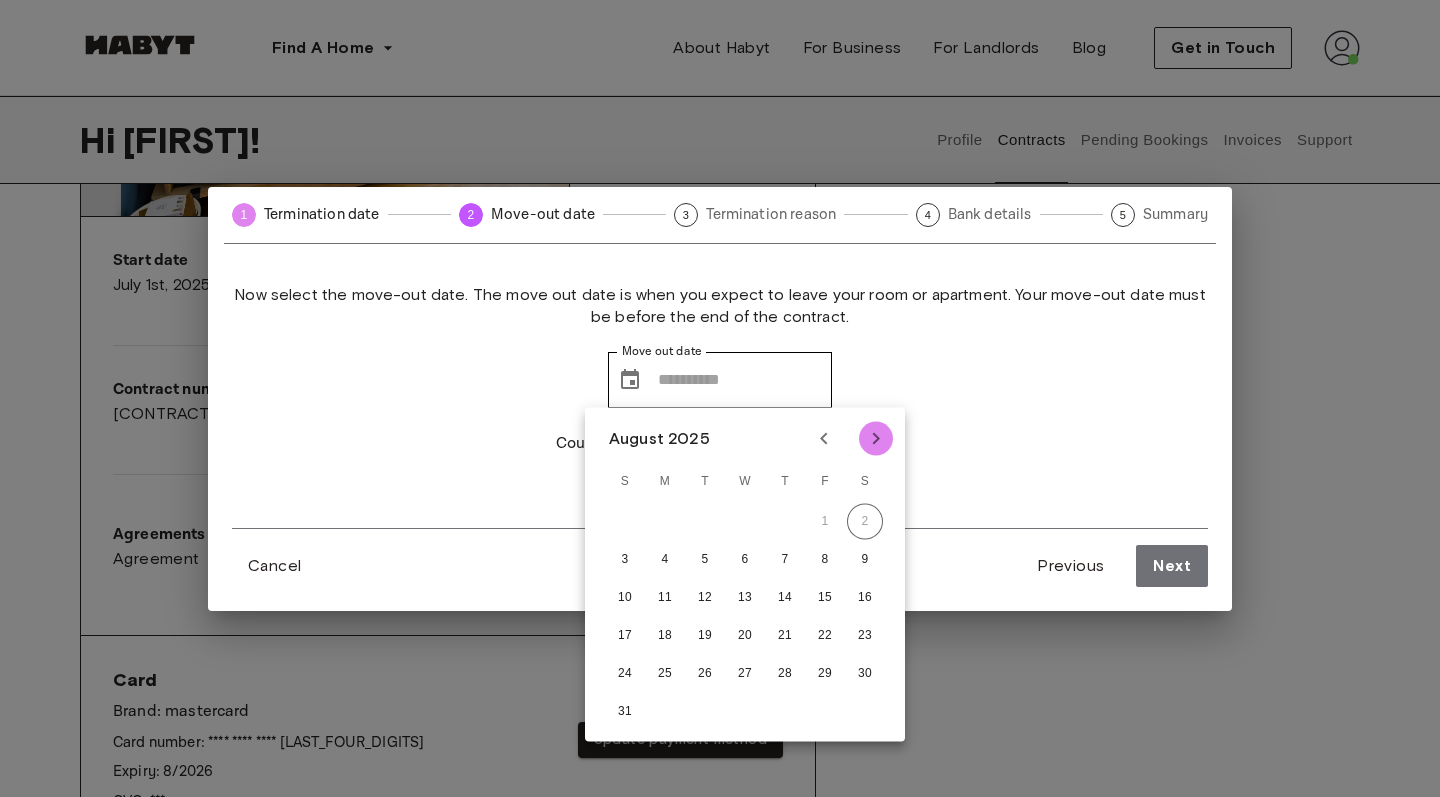 click 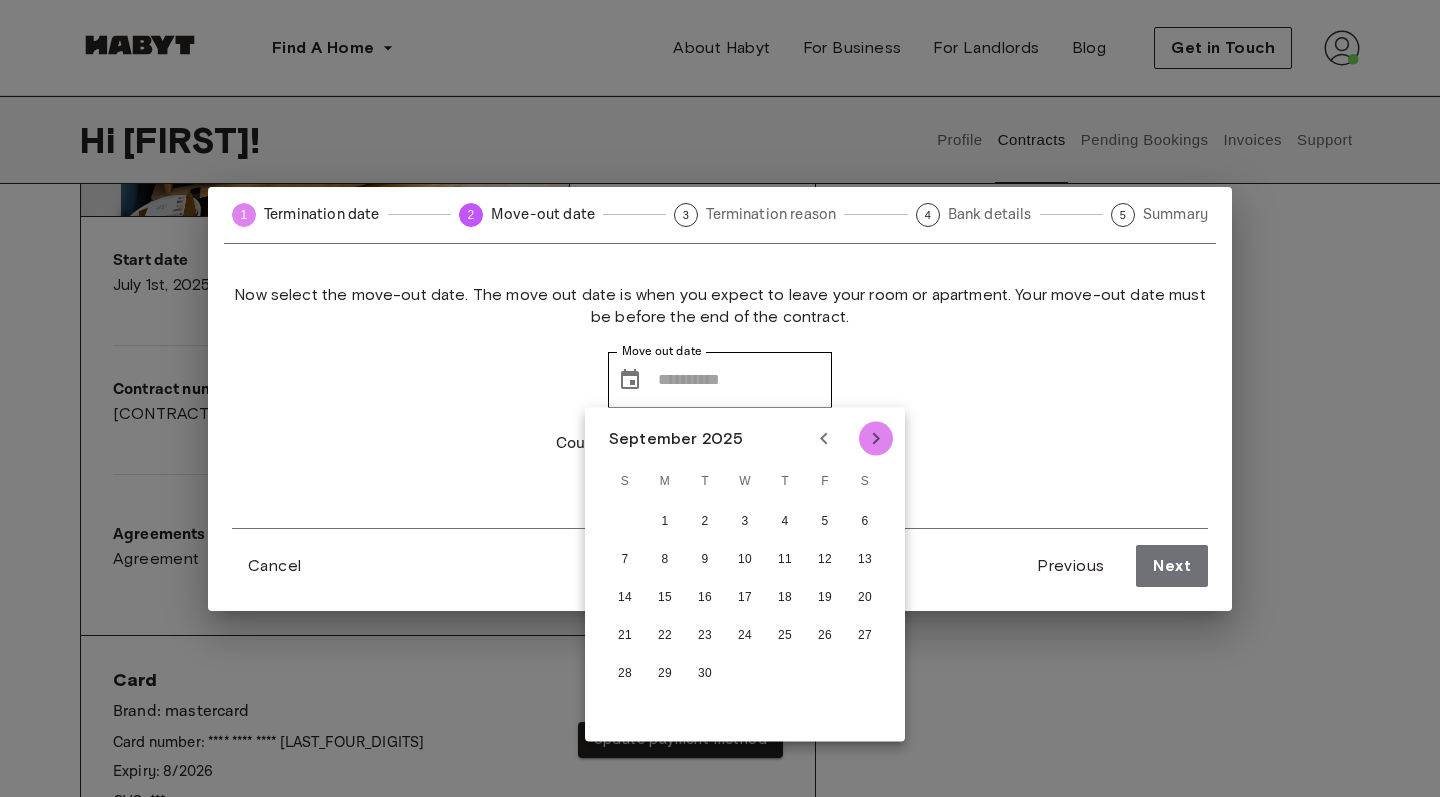 click 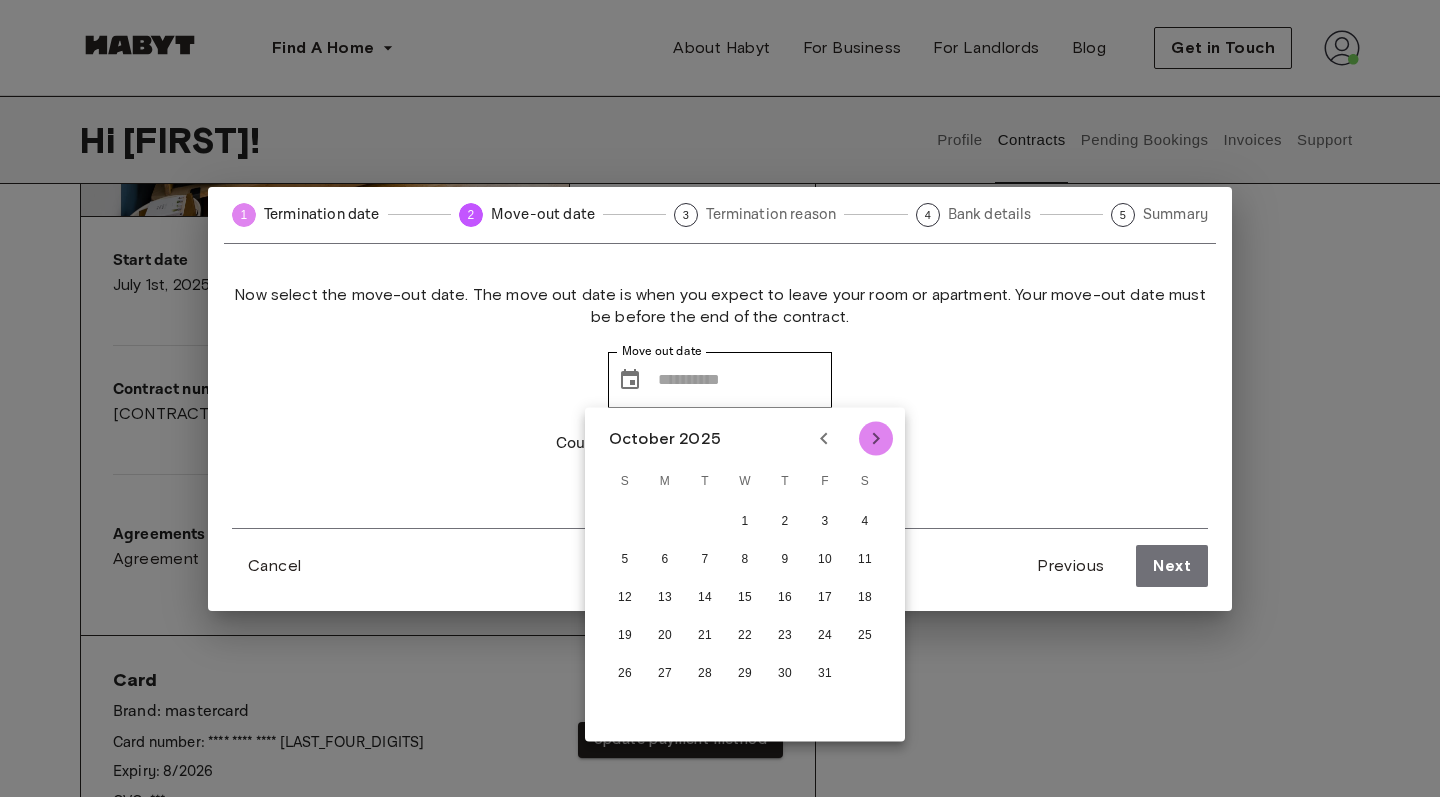 click 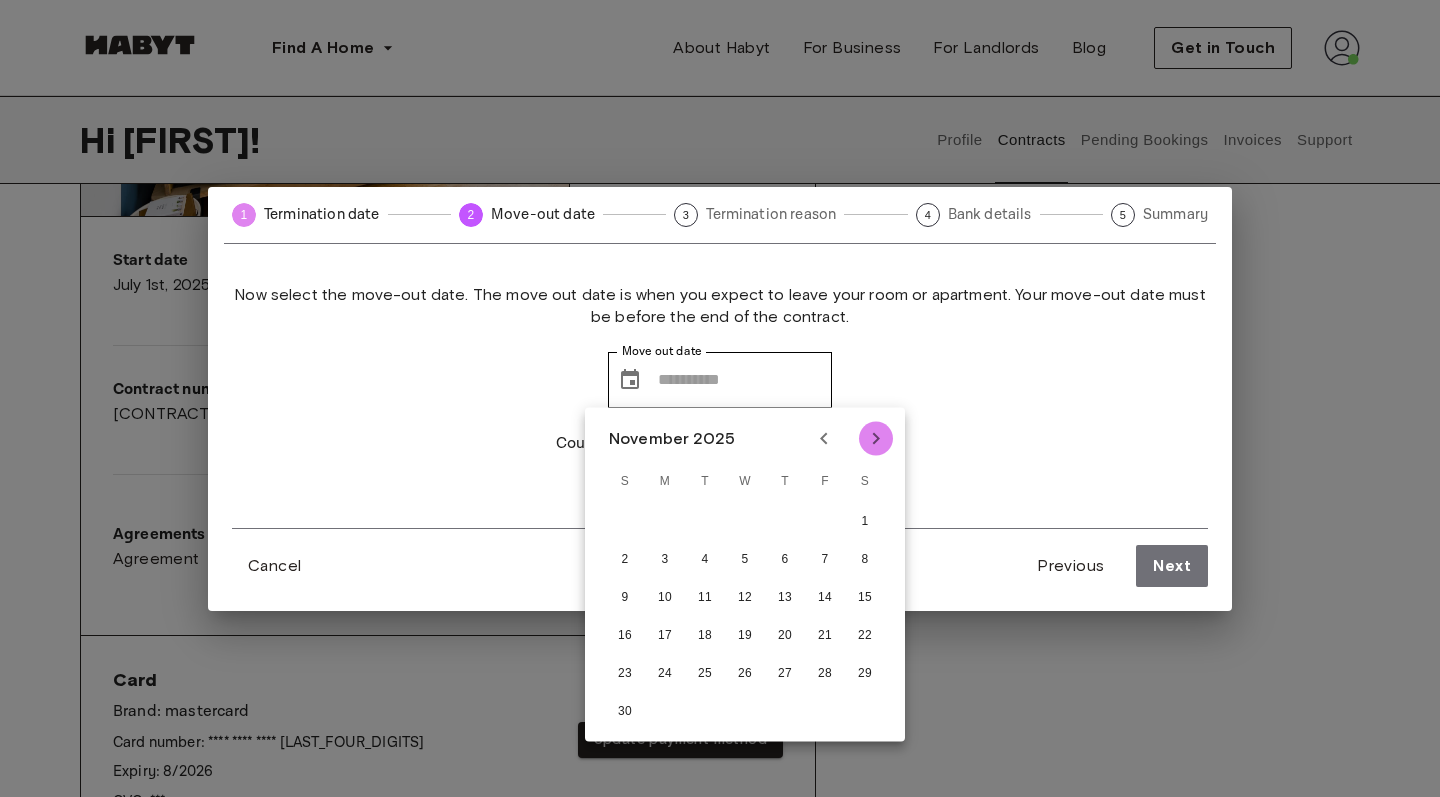 click 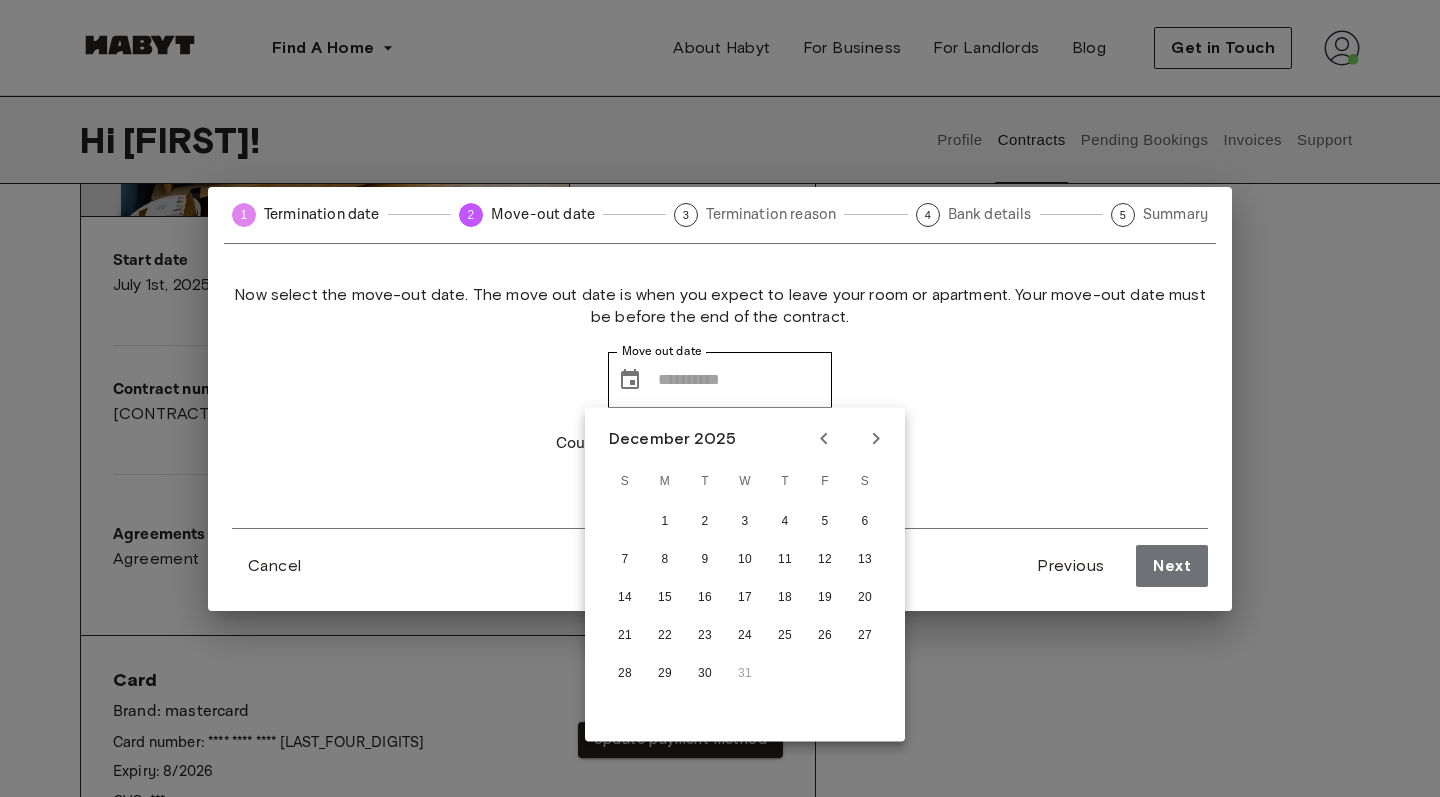 click on "Now select the move-out date. The move out date is when you expect to leave your room or apartment. Your move-out date must be before the end of the contract. Move out date ​ Move out date Couldn't find a suitable date of termination? Request support" at bounding box center (720, 406) 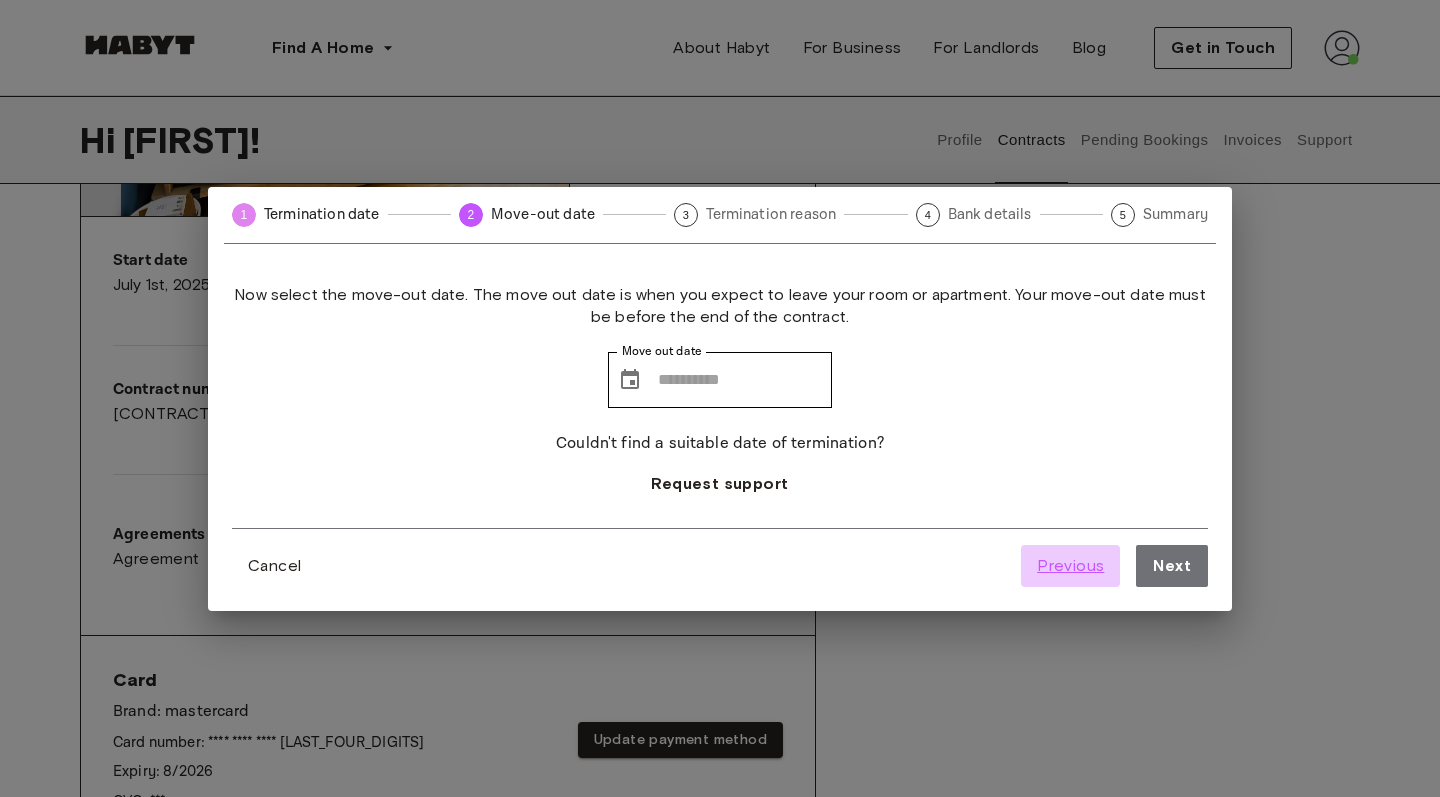 click on "Previous" at bounding box center (1070, 566) 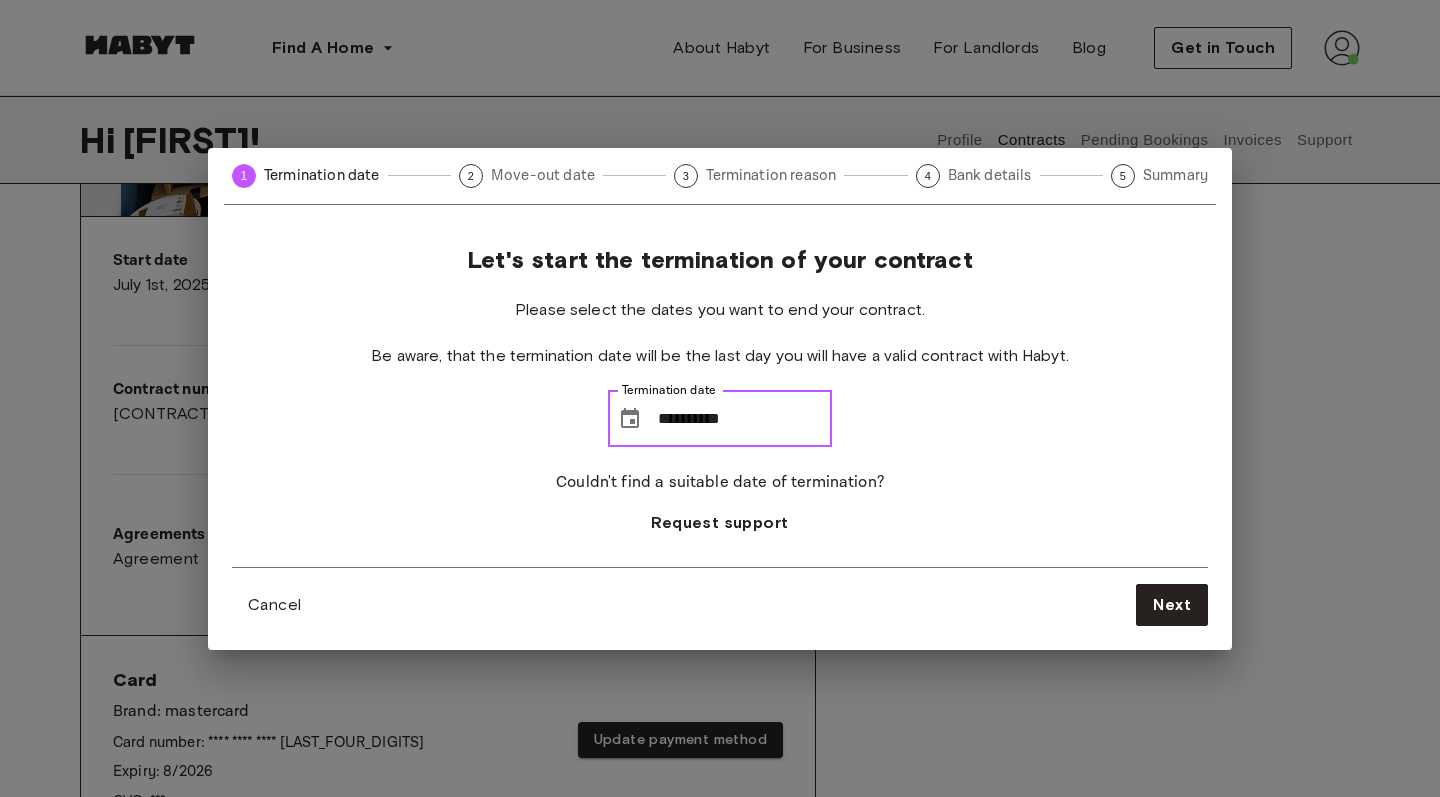 click on "**********" at bounding box center (745, 419) 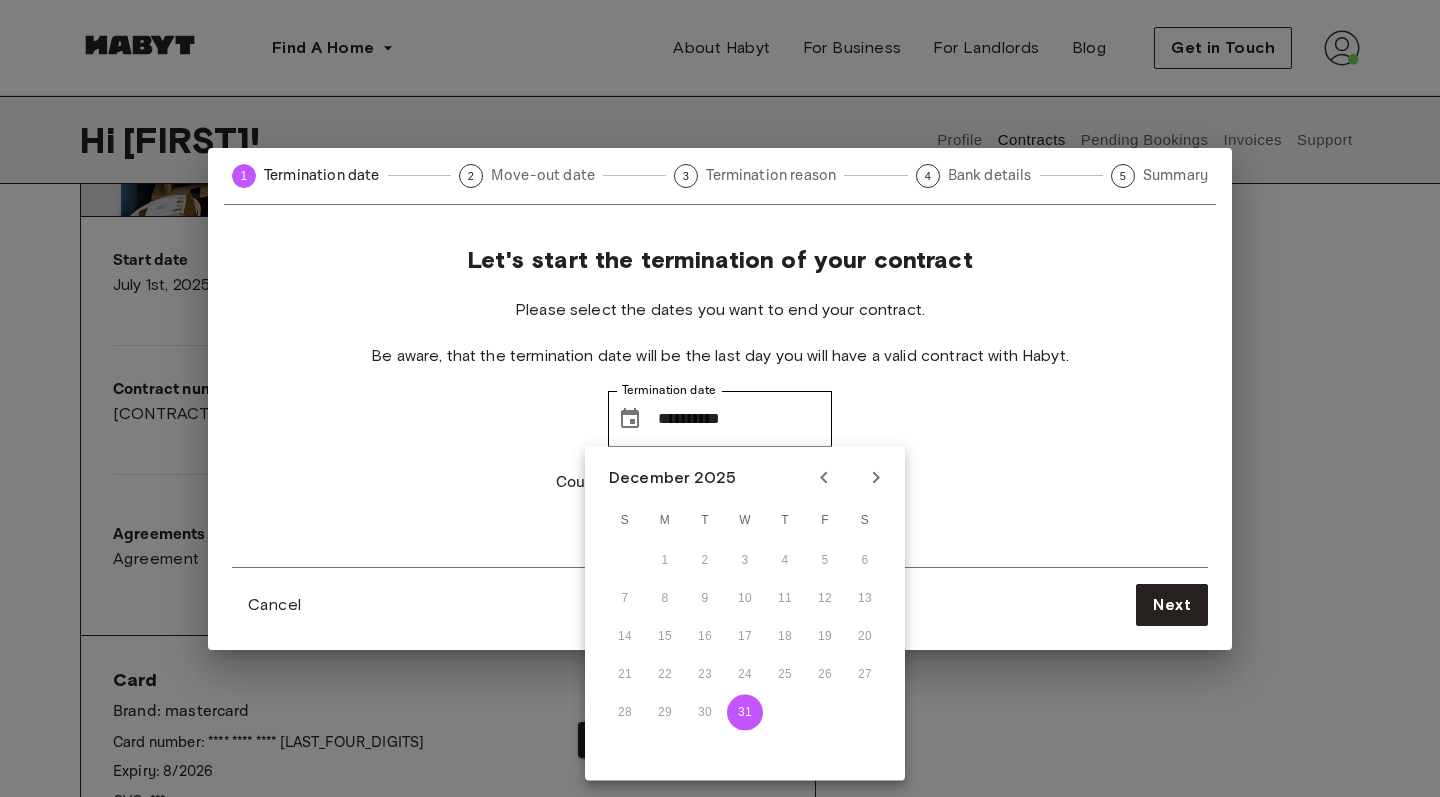 click on "**********" at bounding box center (720, 406) 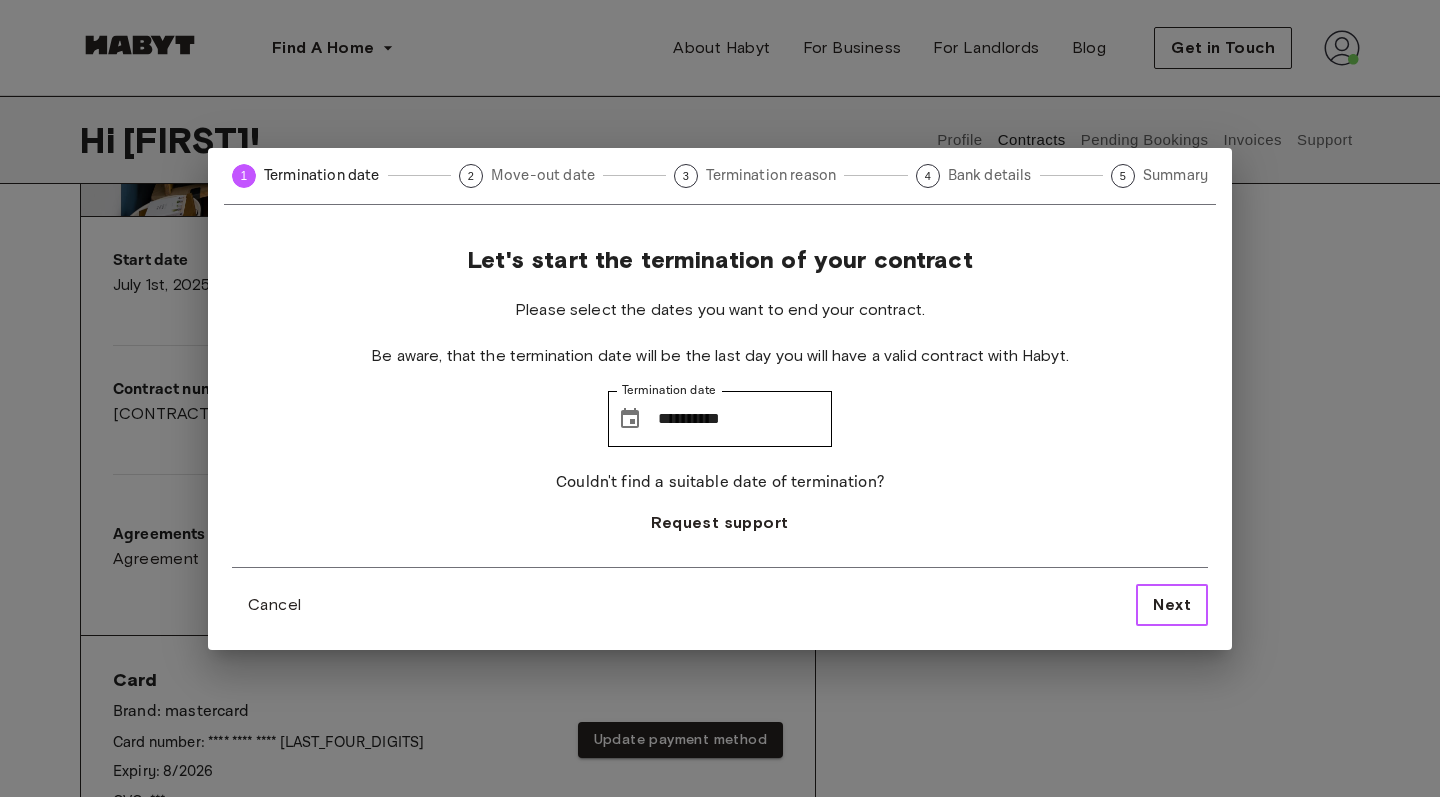click on "Next" at bounding box center (1172, 605) 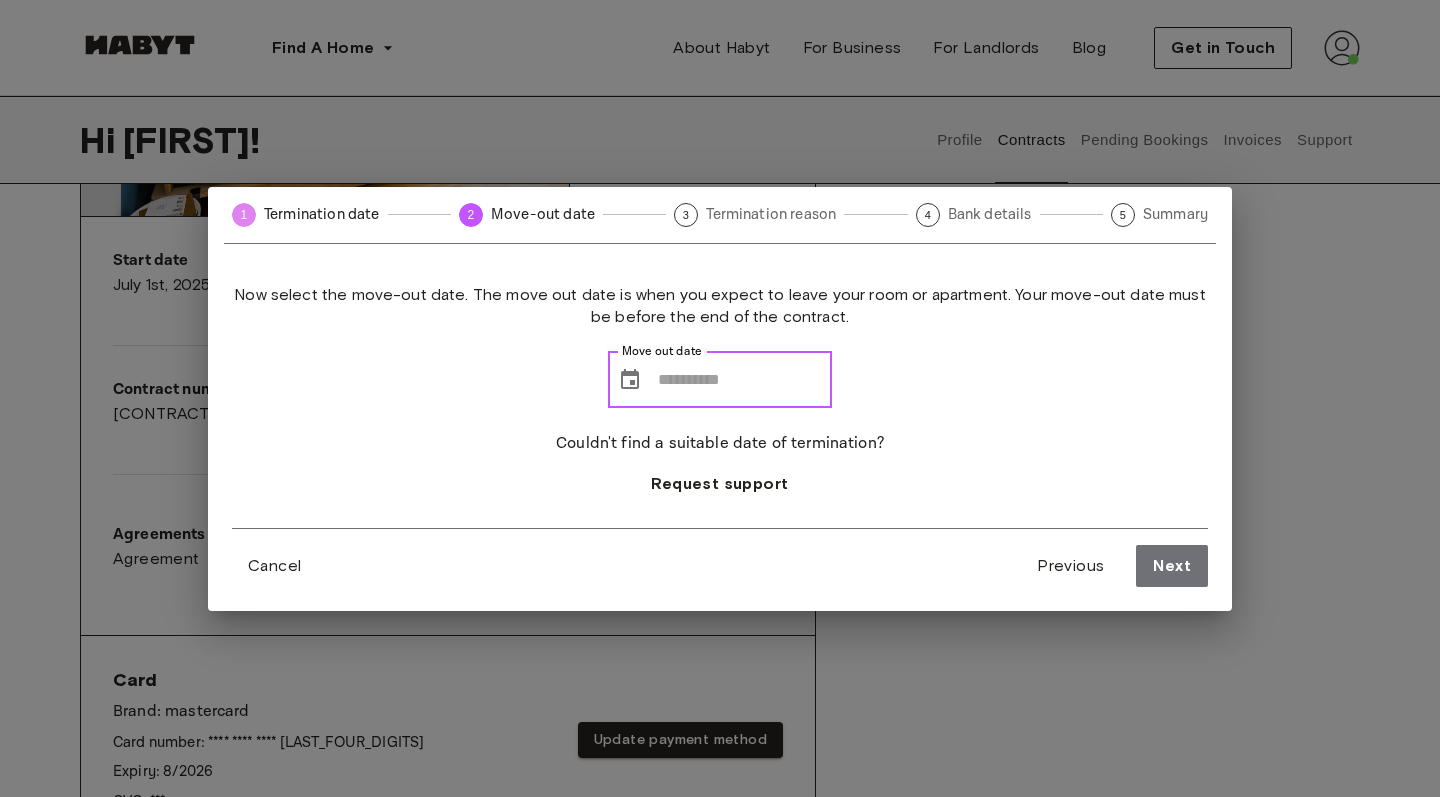 click on "Move out date" at bounding box center (745, 380) 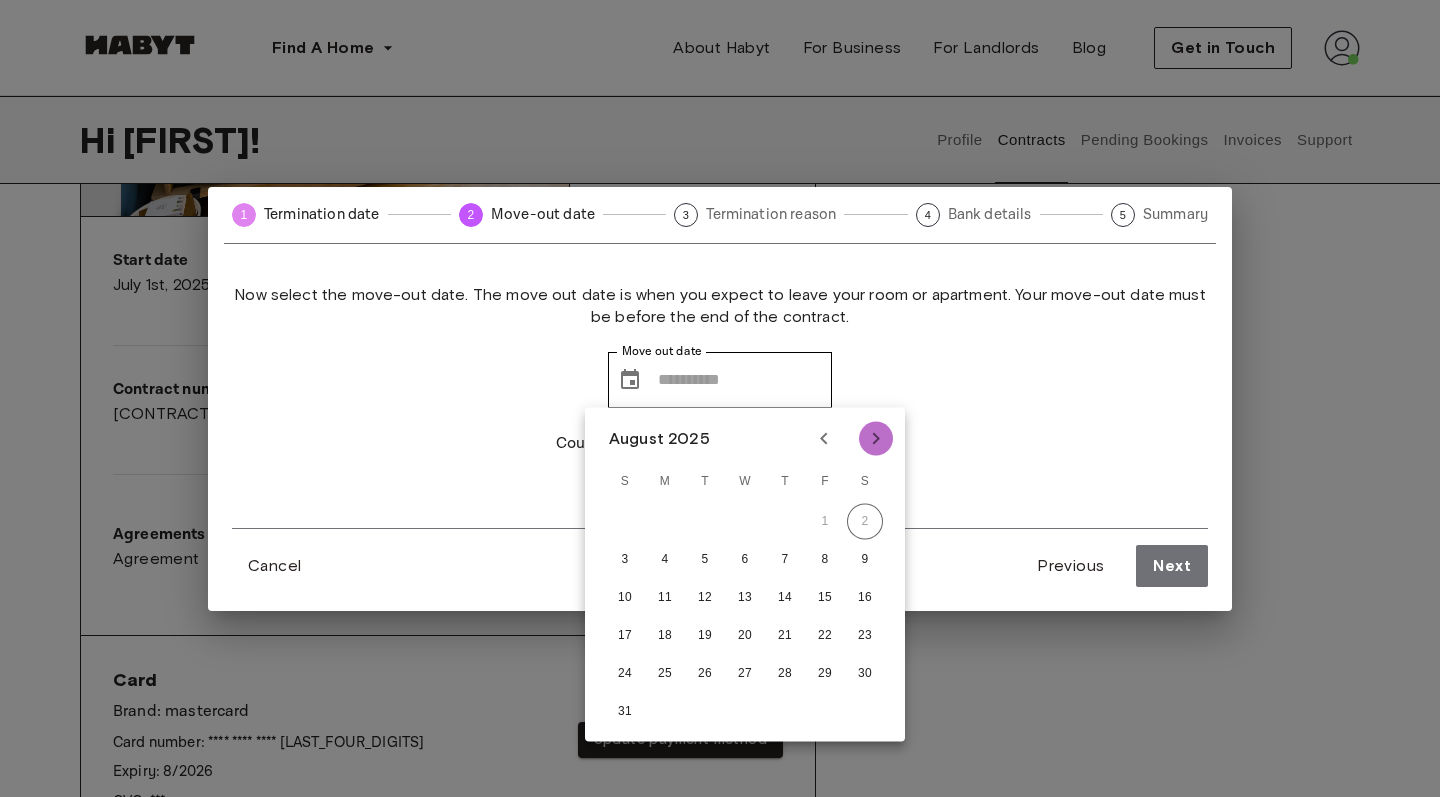 click 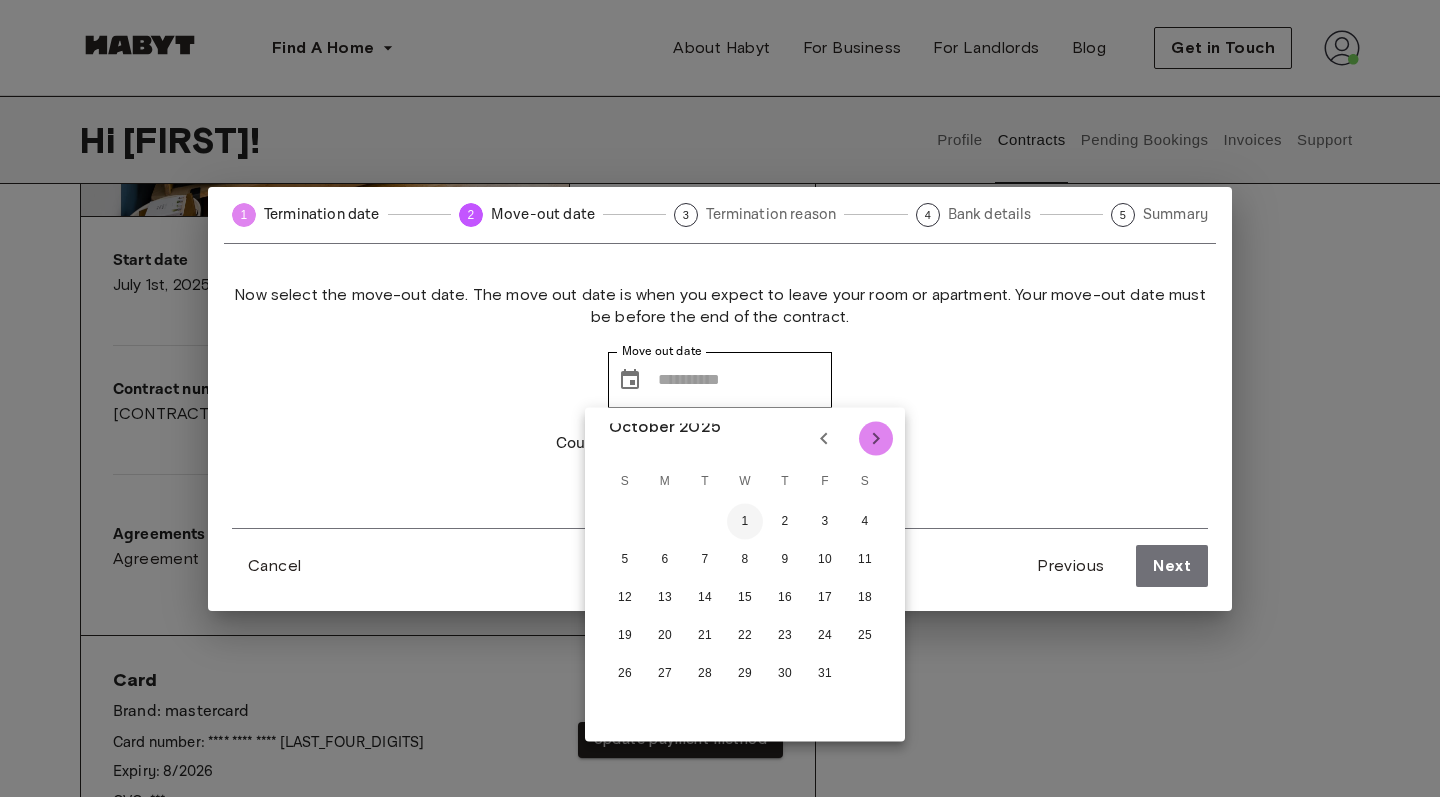 click 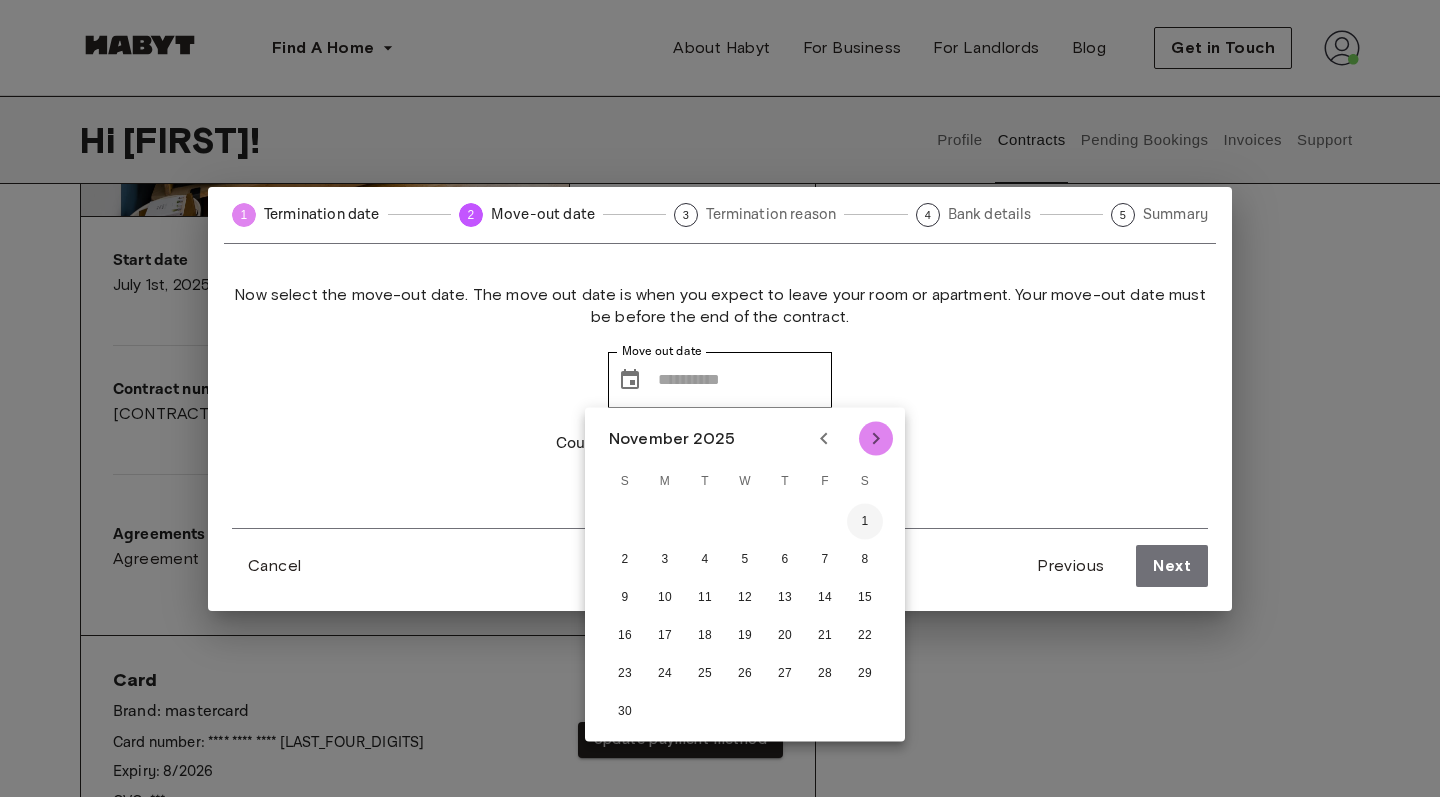 scroll, scrollTop: 0, scrollLeft: 0, axis: both 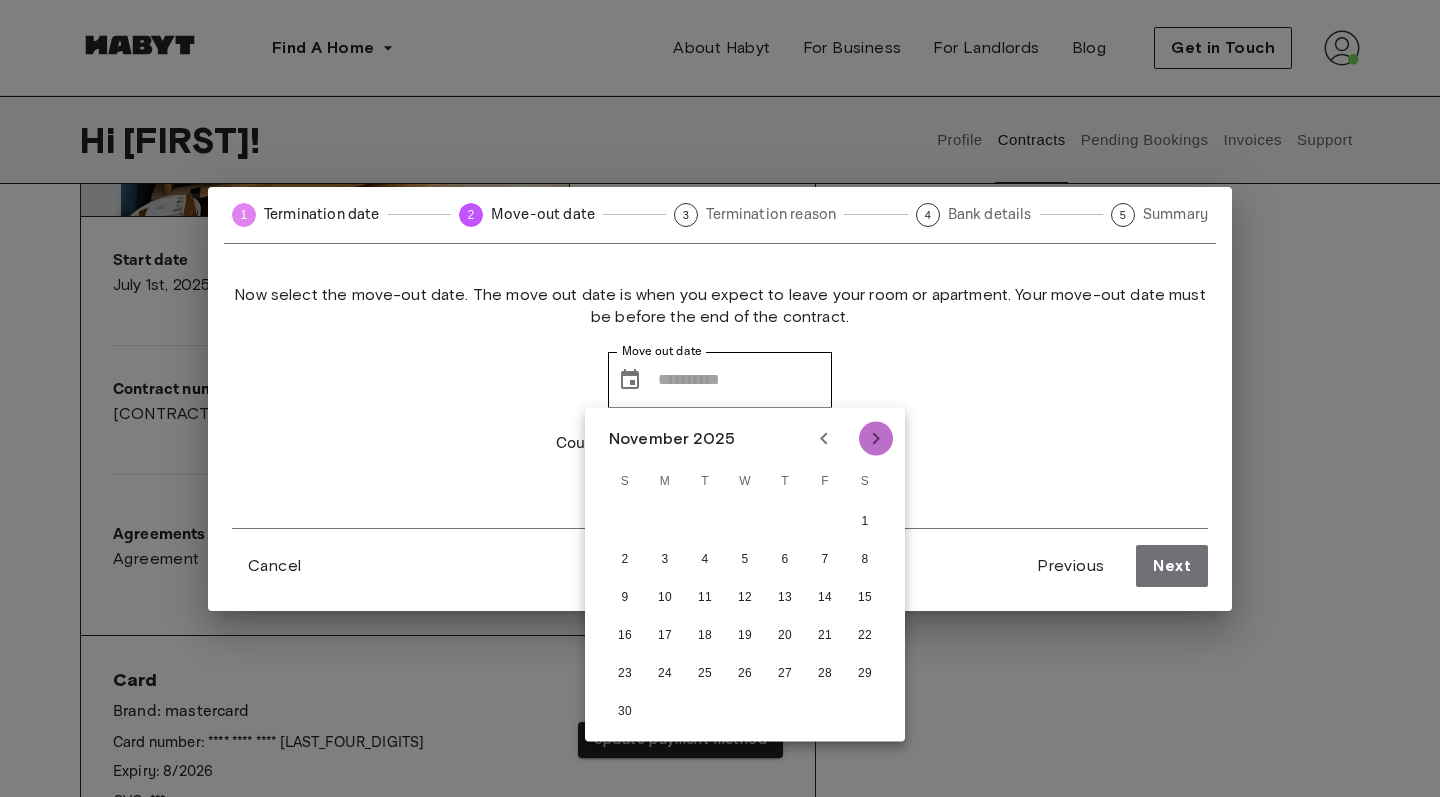 click 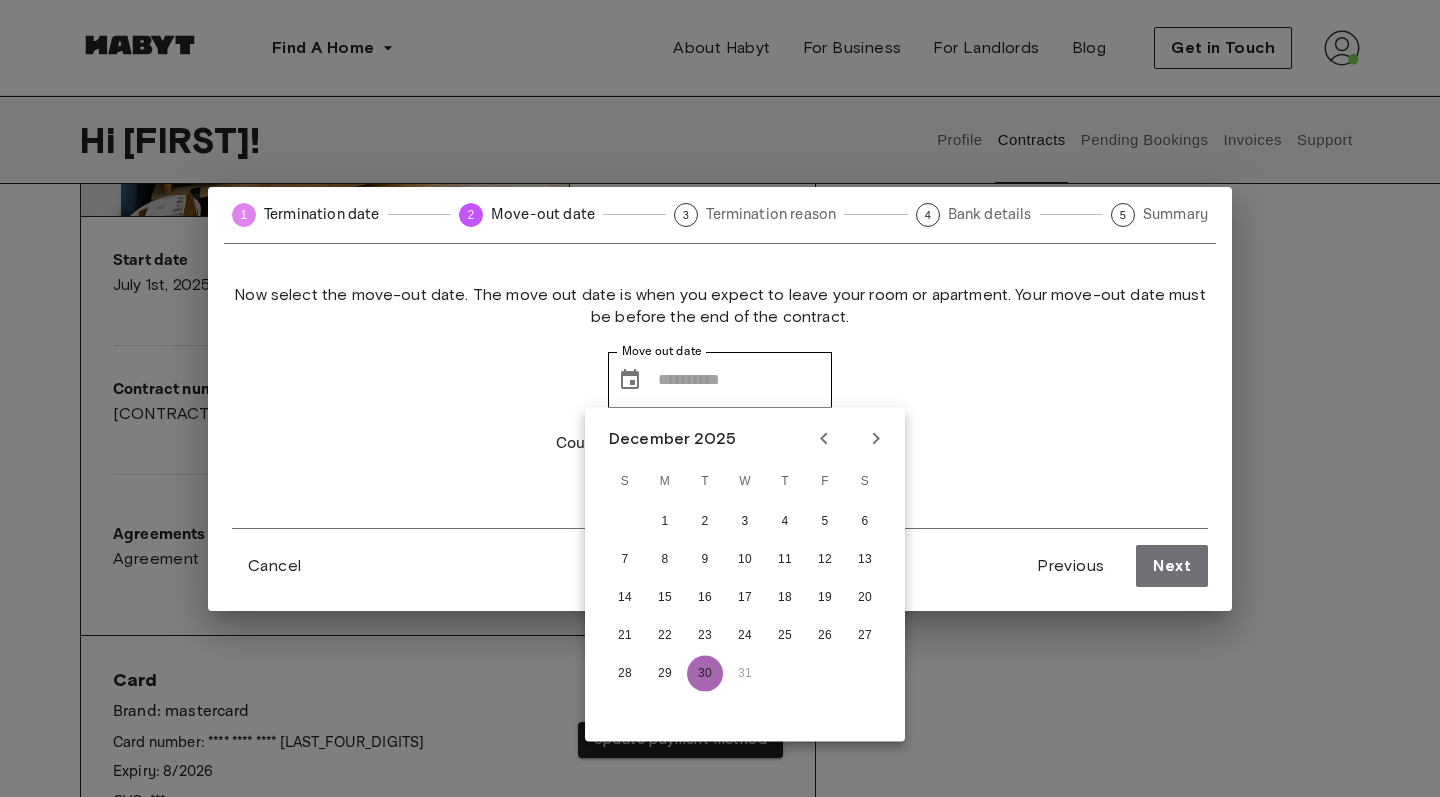 click on "30" at bounding box center [705, 674] 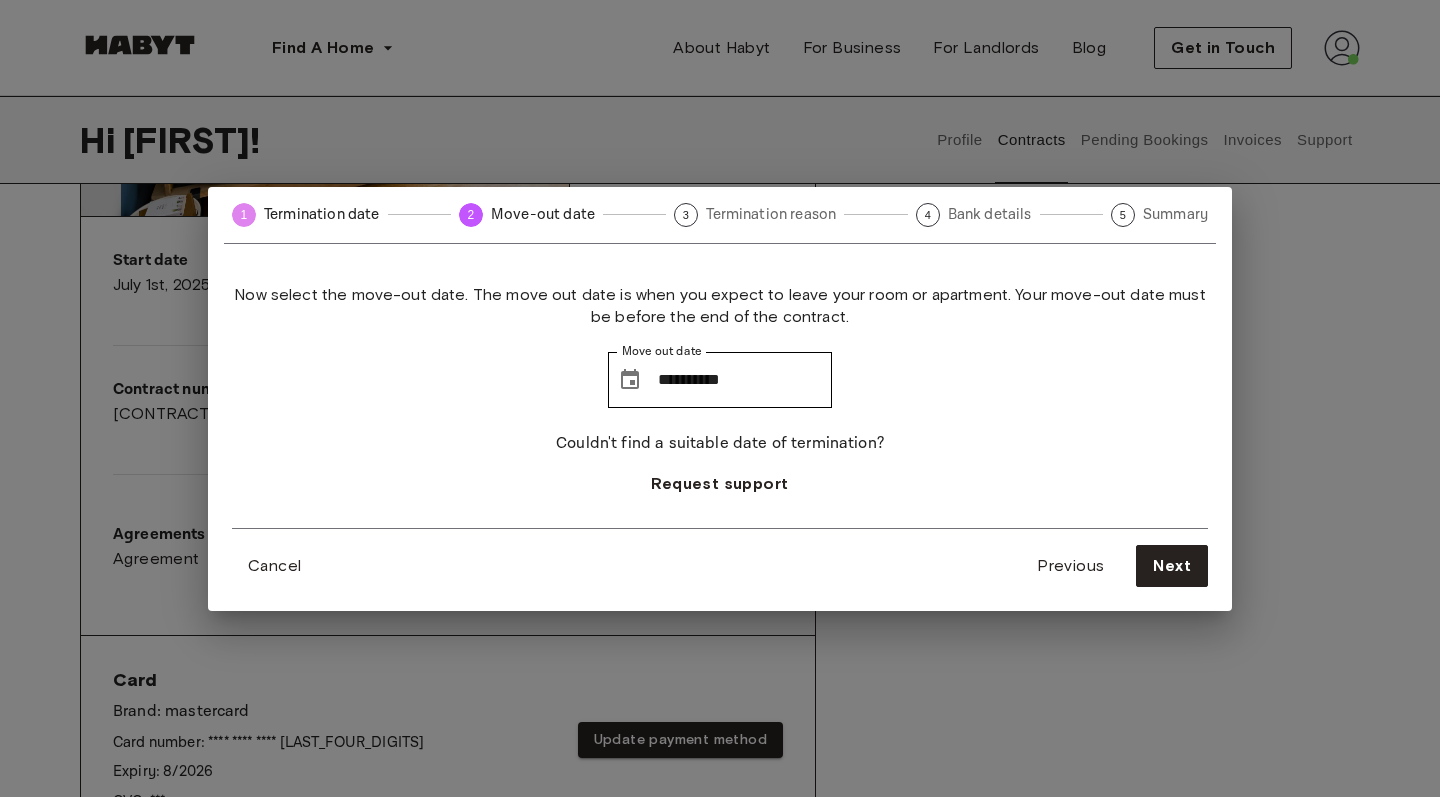click on "**********" at bounding box center [720, 406] 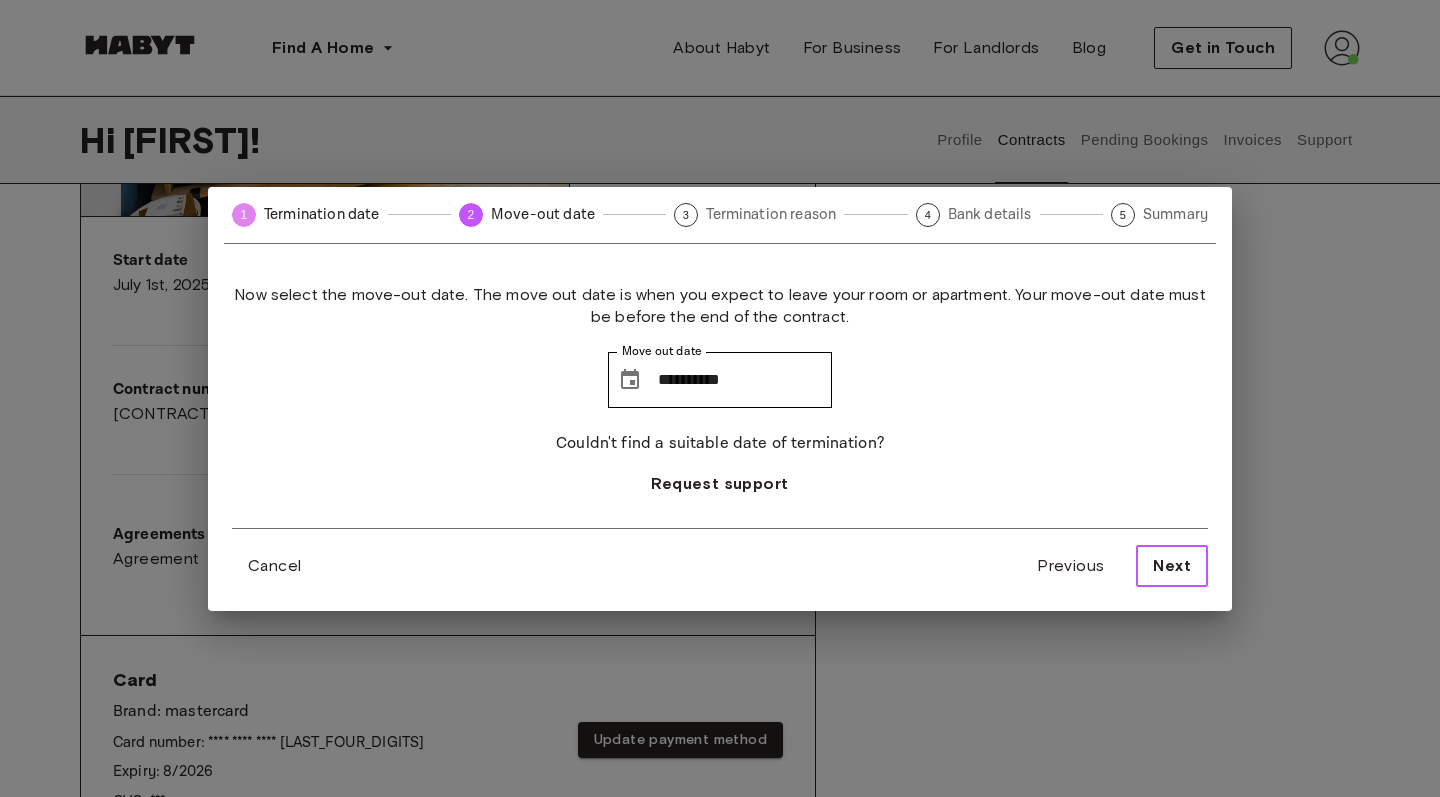 click on "Next" at bounding box center [1172, 566] 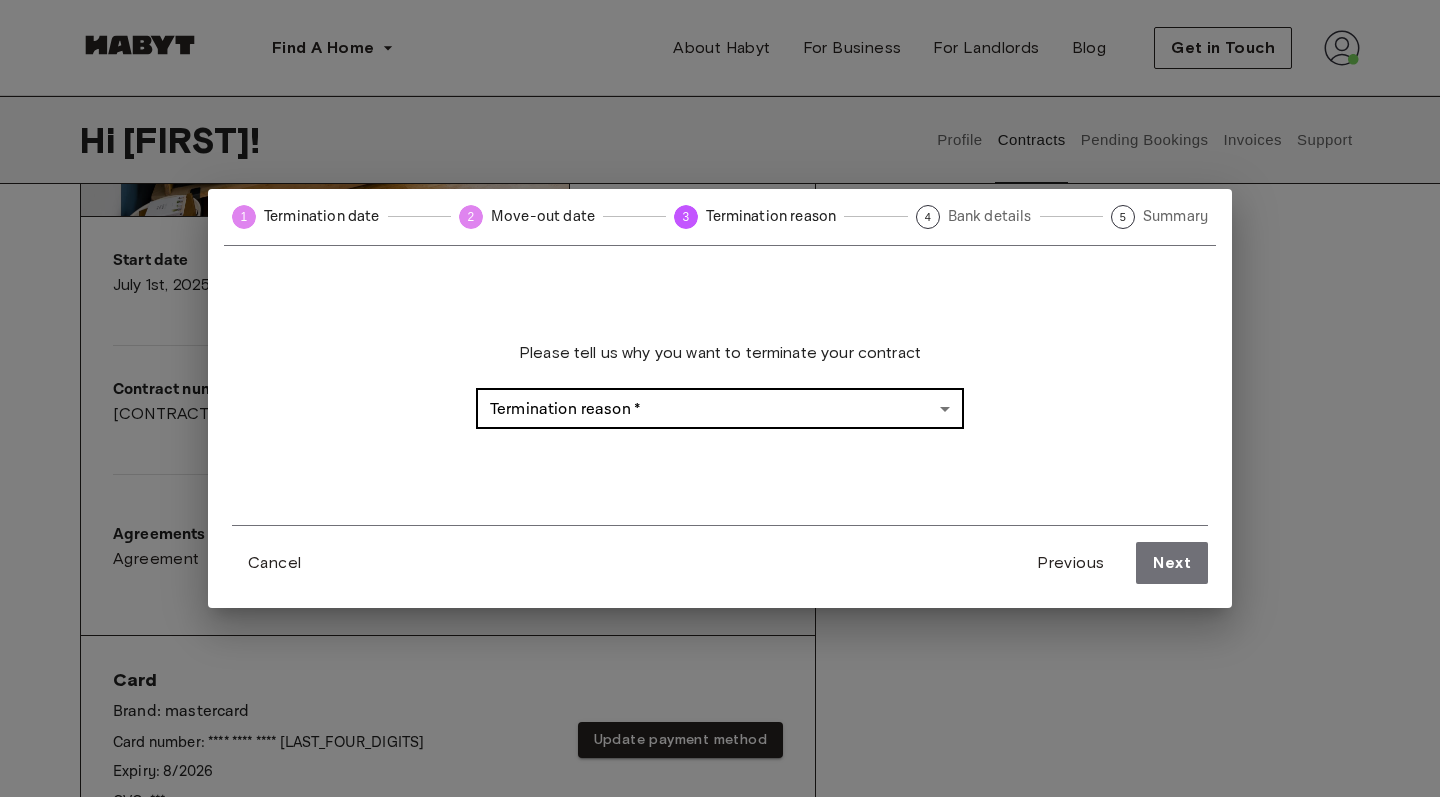 click on "Find A Home Europe Amsterdam Berlin Frankfurt Hamburg Lisbon Madrid Milan Modena Paris Turin Munich Rotterdam Stuttgart Dusseldorf Cologne Zurich The Hague Graz Brussels Leipzig Asia Hong Kong Singapore Seoul Phuket Tokyo About Habyt For Business For Landlords Blog Get in Touch Hi   Luca ! Profile Contracts Pending Bookings Invoices Support Contracts Rent contract - 00116886 Activated ▲ ▲ Your Stay FRANKFURT , Bockenheim Georg-Voigt-Straße 15 See Listing Start date July 1st, 2025 End date Indefinitive duration contract Contract number 00116886 Ref. number DE-04-019-03Q Agreements Agreement Terminate contract Card Brand:    mastercard Card number:    **** **** **** 2199 Expiry:    8  /  2026 CVC:    *** Update payment method Membership fee contract - 00116887 Activated Start date July 1st, 2025 End date Indefinitive duration contract Contract number 00116887 Agreements Agreement Locations Europe Amsterdam Berlin Frankfurt Hamburg Lisbon Madrid Milan Modena Paris Turin Munich Rotterdam Stuttgart Dusseldorf" at bounding box center (720, 951) 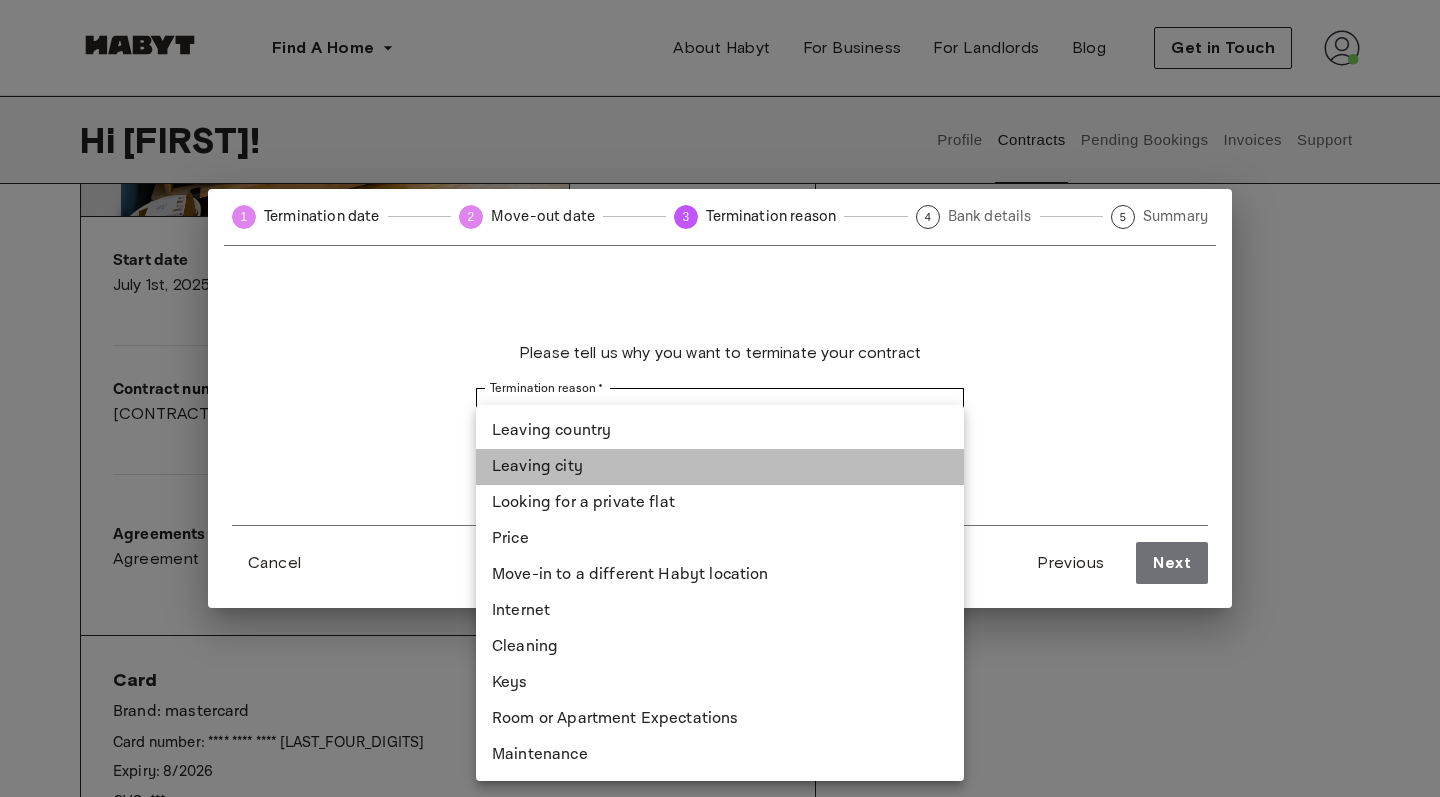 click on "Leaving city" at bounding box center (720, 467) 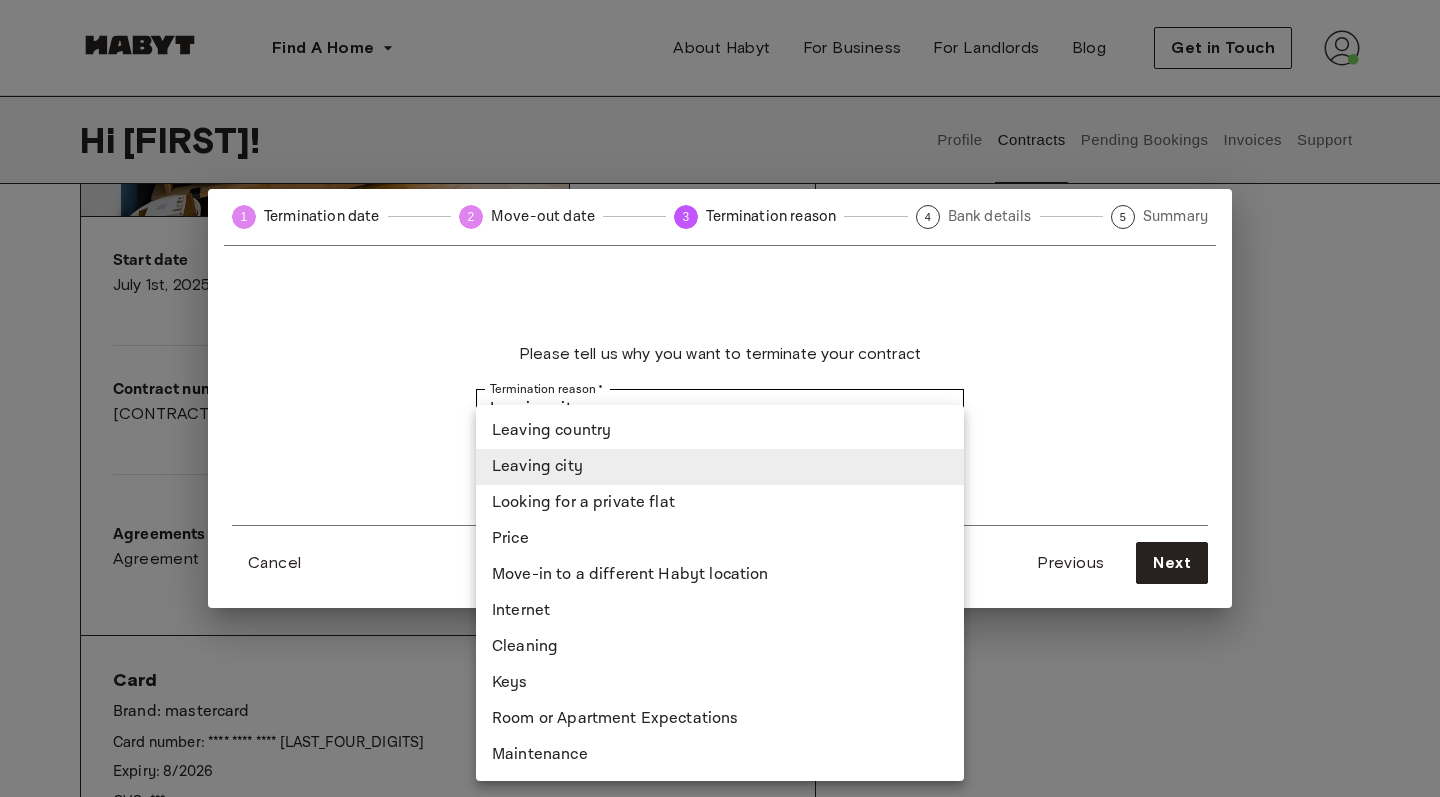 click on "Find A Home Europe Amsterdam Berlin Frankfurt Hamburg Lisbon Madrid Milan Modena Paris Turin Munich Rotterdam Stuttgart Dusseldorf Cologne Zurich The Hague Graz Brussels Leipzig Asia Hong Kong Singapore Seoul Phuket Tokyo About Habyt For Business For Landlords Blog Get in Touch Hi   Luca ! Profile Contracts Pending Bookings Invoices Support Contracts Rent contract - 00116886 Activated ▲ ▲ Your Stay FRANKFURT , Bockenheim Georg-Voigt-Straße 15 See Listing Start date July 1st, 2025 End date Indefinitive duration contract Contract number 00116886 Ref. number DE-04-019-03Q Agreements Agreement Terminate contract Card Brand:    mastercard Card number:    **** **** **** 2199 Expiry:    8  /  2026 CVC:    *** Update payment method Membership fee contract - 00116887 Activated Start date July 1st, 2025 End date Indefinitive duration contract Contract number 00116887 Agreements Agreement Locations Europe Amsterdam Berlin Frankfurt Hamburg Lisbon Madrid Milan Modena Paris Turin Munich Rotterdam Stuttgart Dusseldorf" at bounding box center [720, 951] 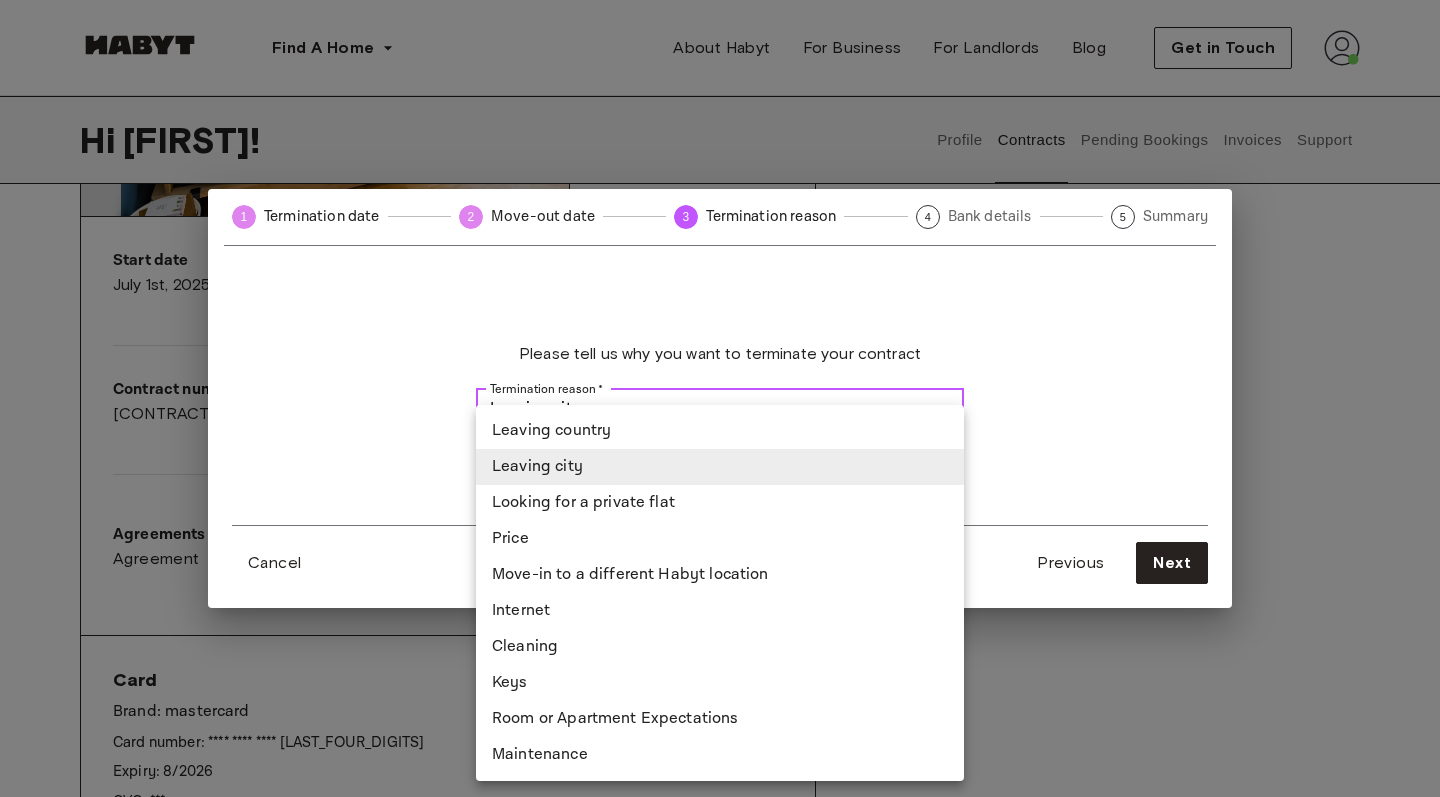 type on "**********" 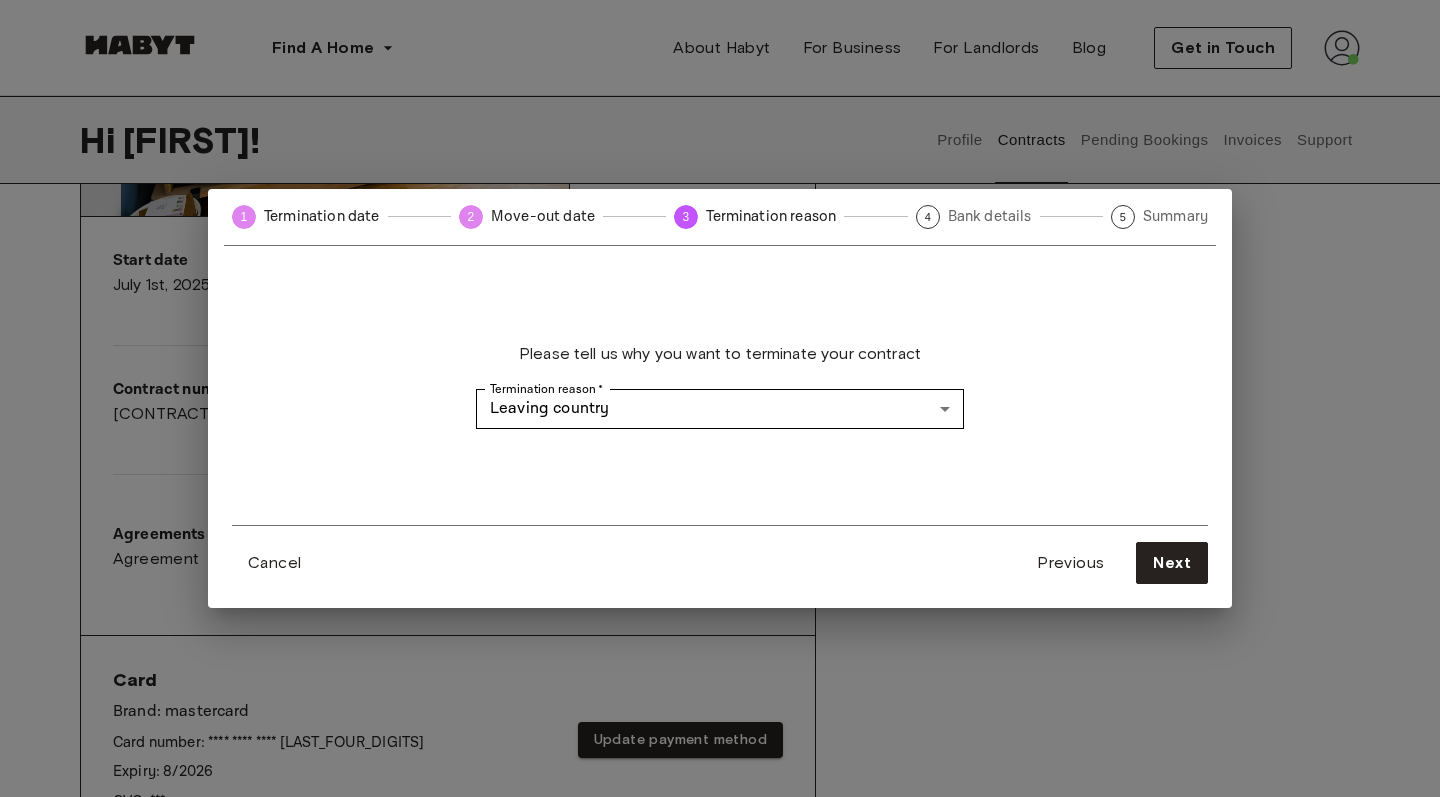 click on "**********" at bounding box center [720, 405] 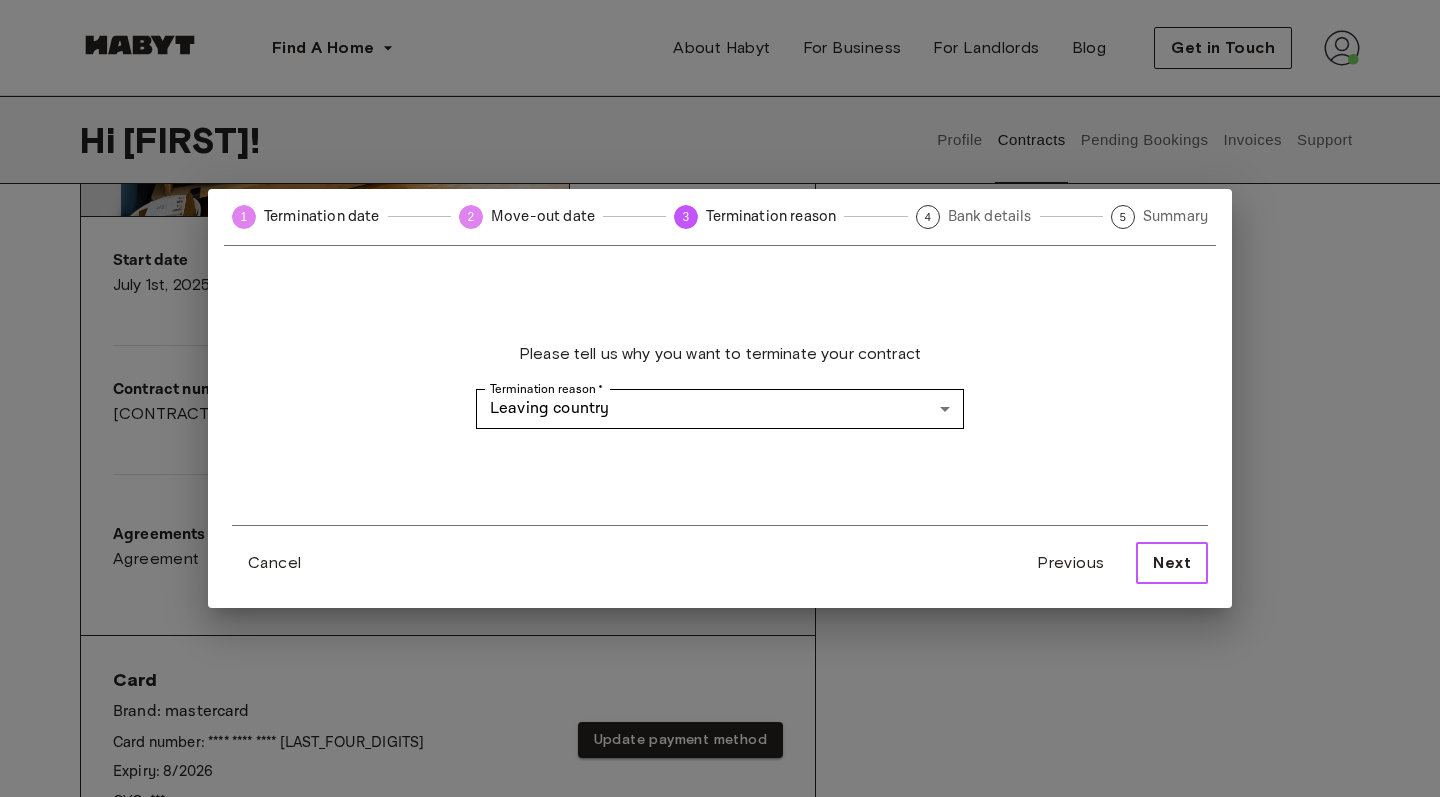 click on "Next" at bounding box center [1172, 563] 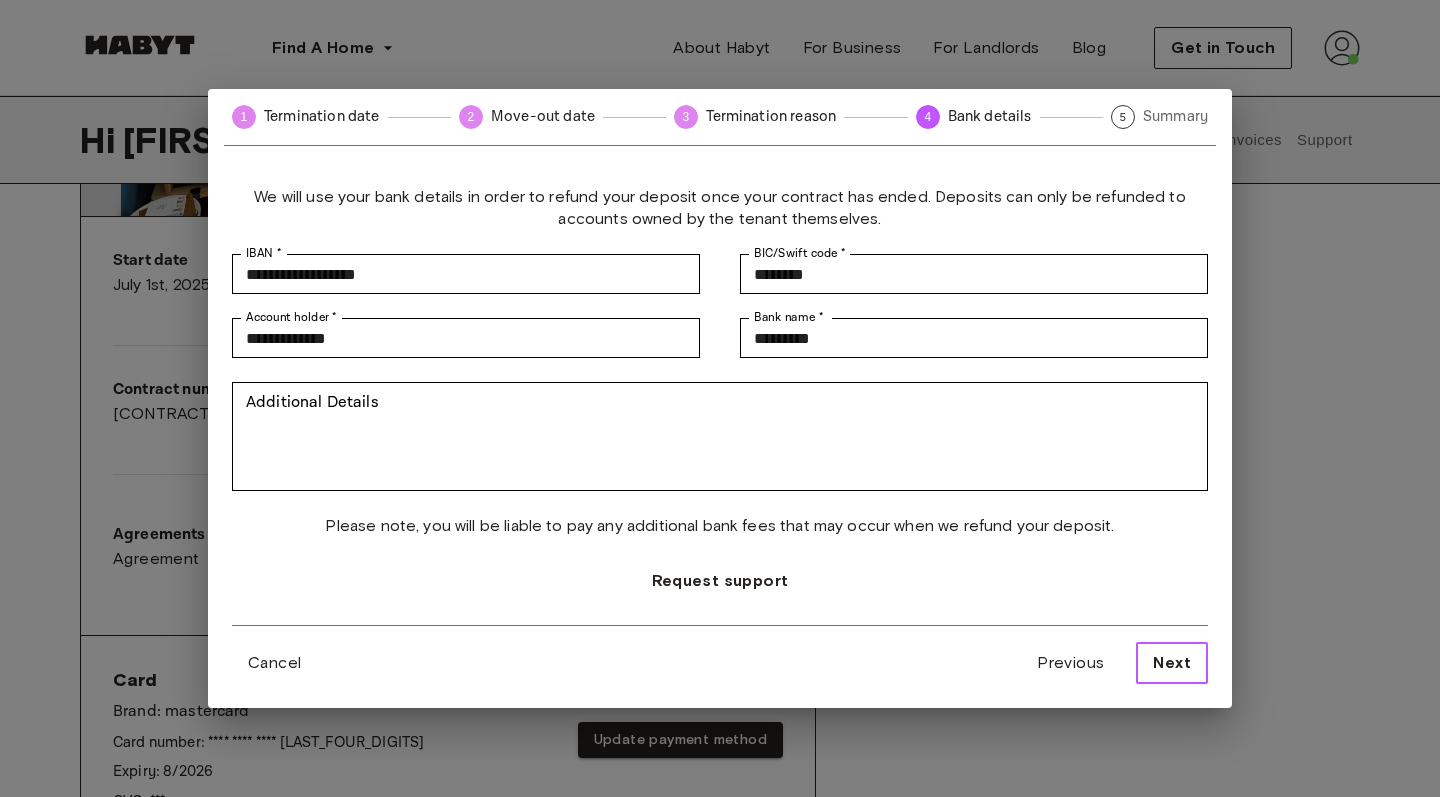 click on "Next" at bounding box center (1172, 663) 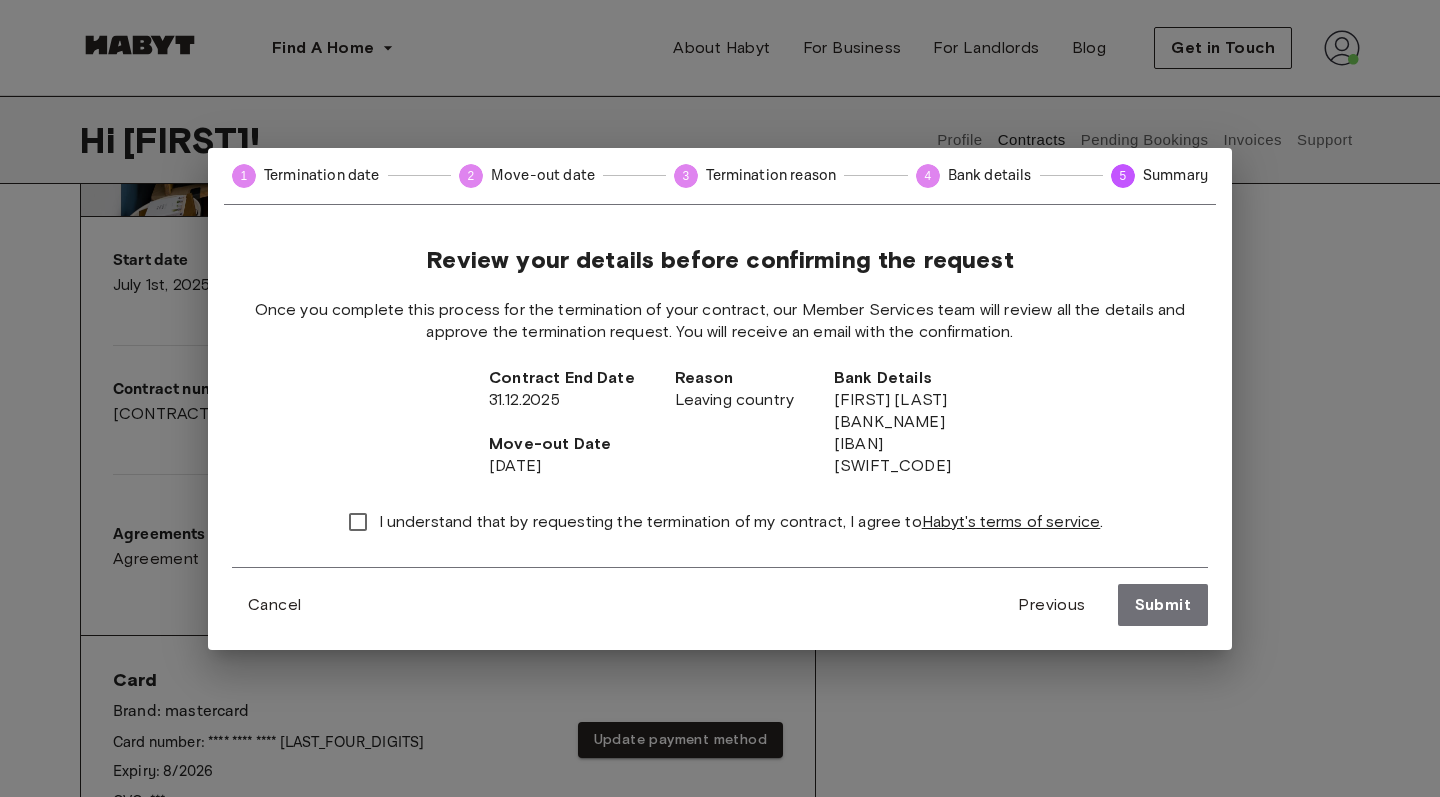 click on "I understand that by requesting the termination of my contract, I agree to  Habyt's terms of service ." at bounding box center (741, 522) 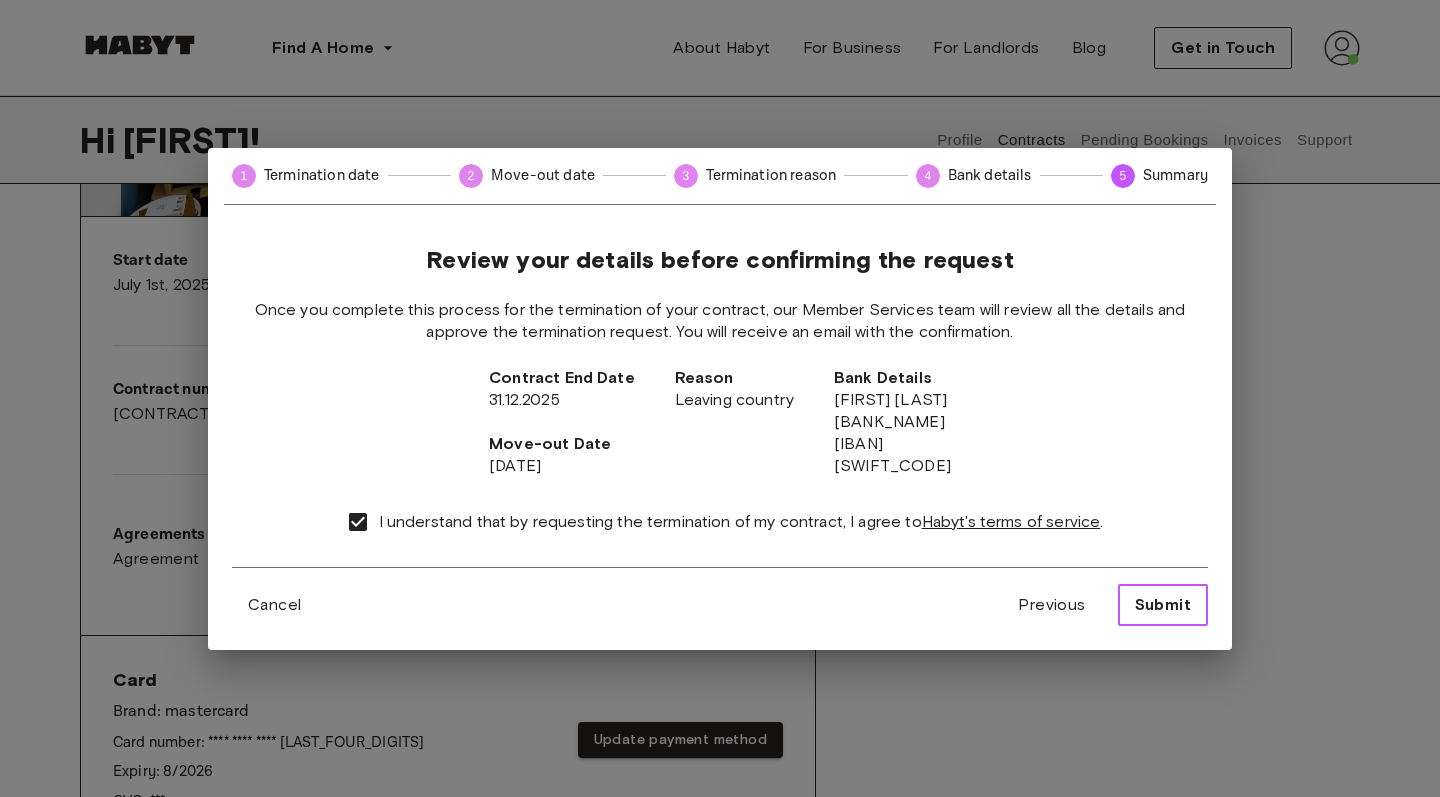 click on "Submit" at bounding box center (1163, 605) 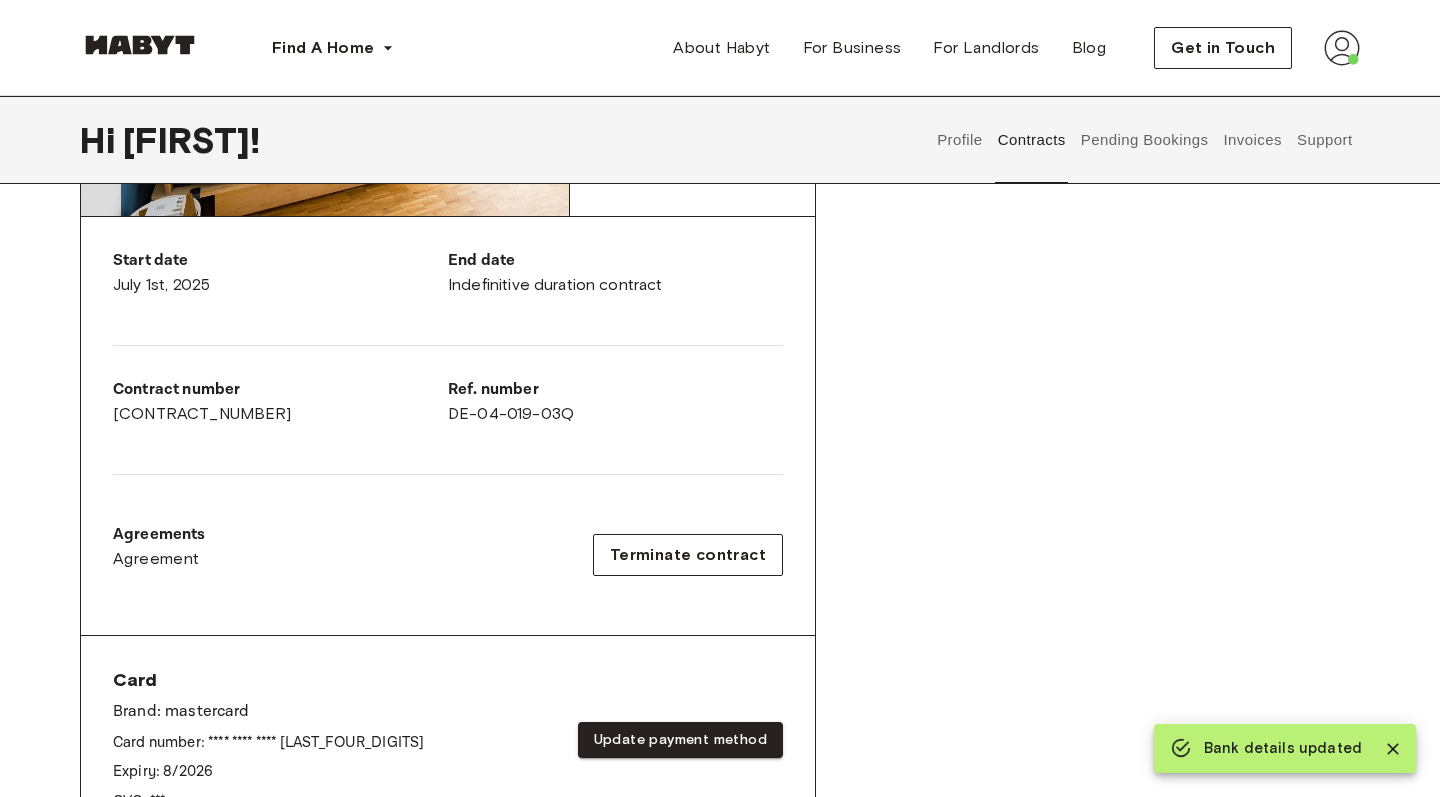 click on "Rent contract - 00116886 Activated ▲ ▲ Your Stay FRANKFURT , Bockenheim Georg-Voigt-Straße 15 See Listing Start date July 1st, 2025 End date Indefinitive duration contract Contract number 00116886 Ref. number DE-04-019-03Q Agreements Agreement Terminate contract Card Brand:    mastercard Card number:    **** **** **** 2199 Expiry:    8  /  2026 CVC:    *** Update payment method" at bounding box center [720, 397] 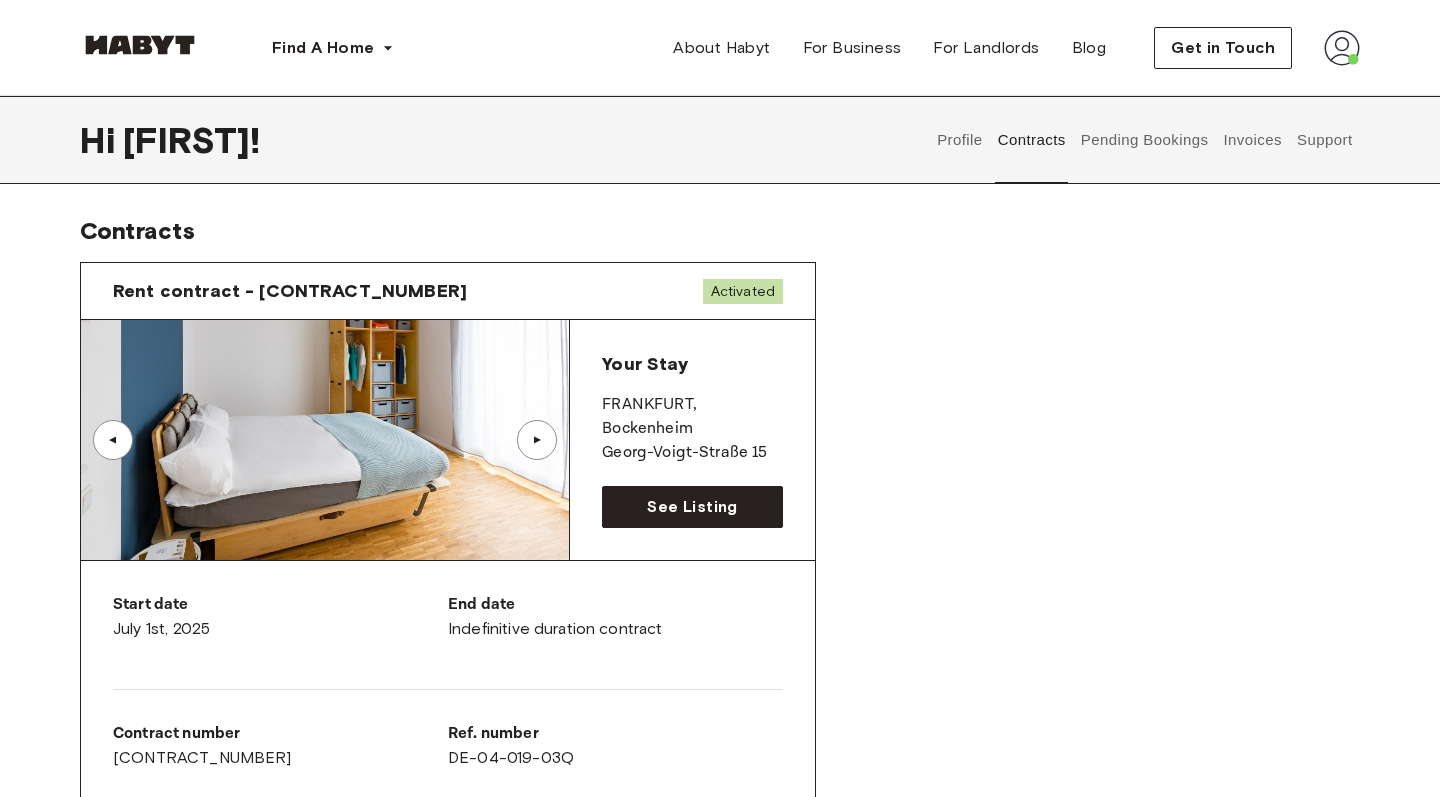 scroll, scrollTop: 0, scrollLeft: 0, axis: both 